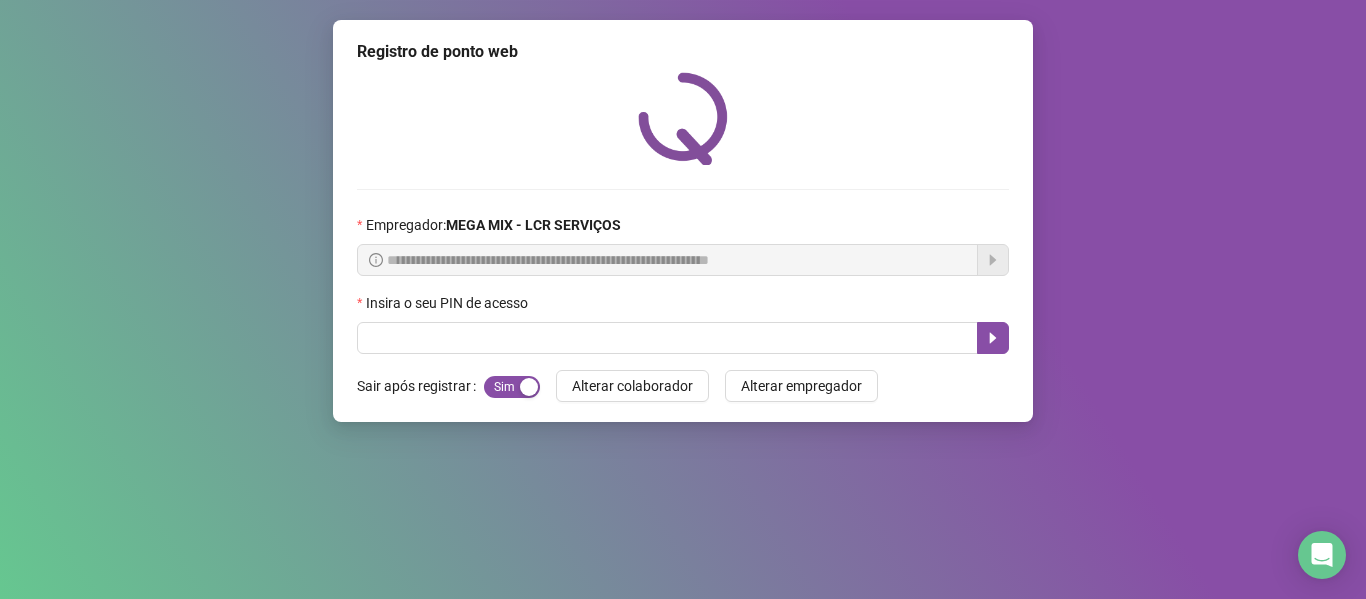 click at bounding box center [667, 338] 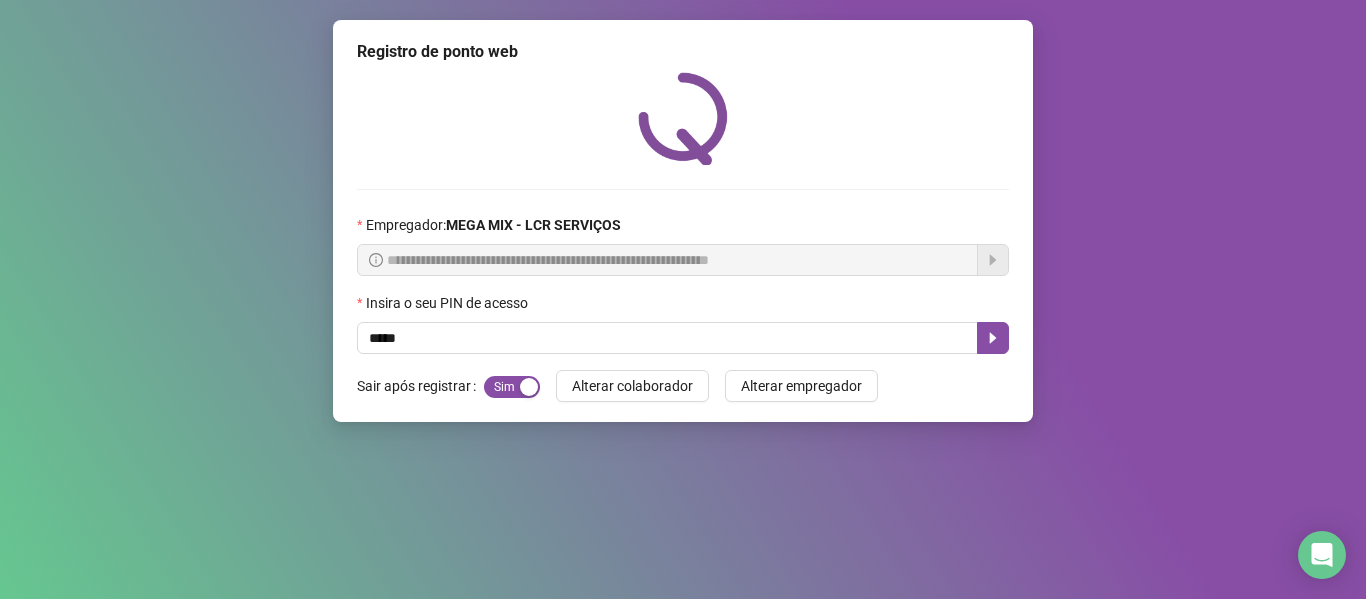 type on "*****" 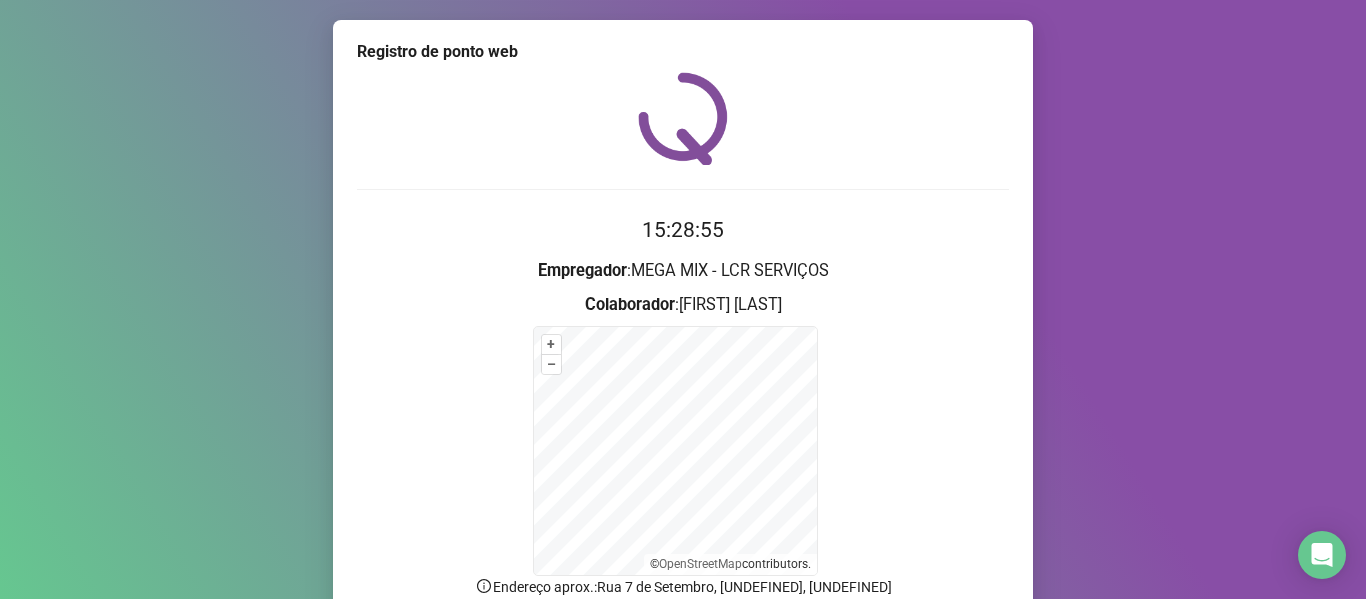 scroll, scrollTop: 176, scrollLeft: 0, axis: vertical 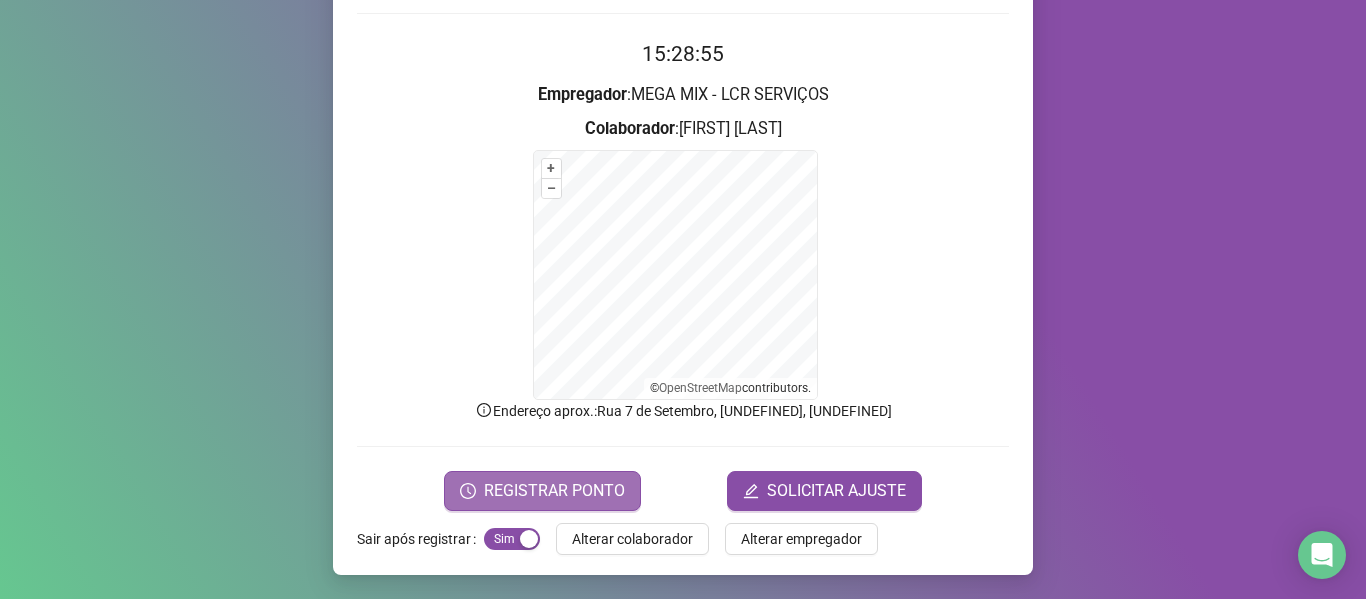 click on "REGISTRAR PONTO" at bounding box center (542, 491) 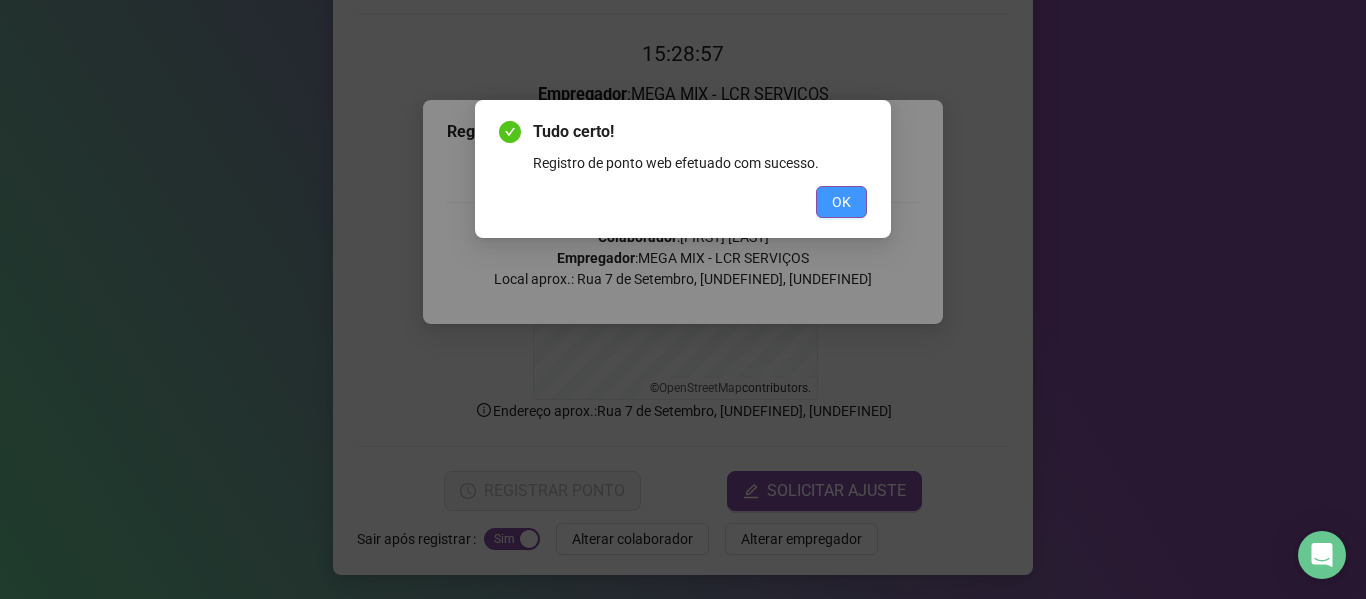 click on "OK" at bounding box center (841, 202) 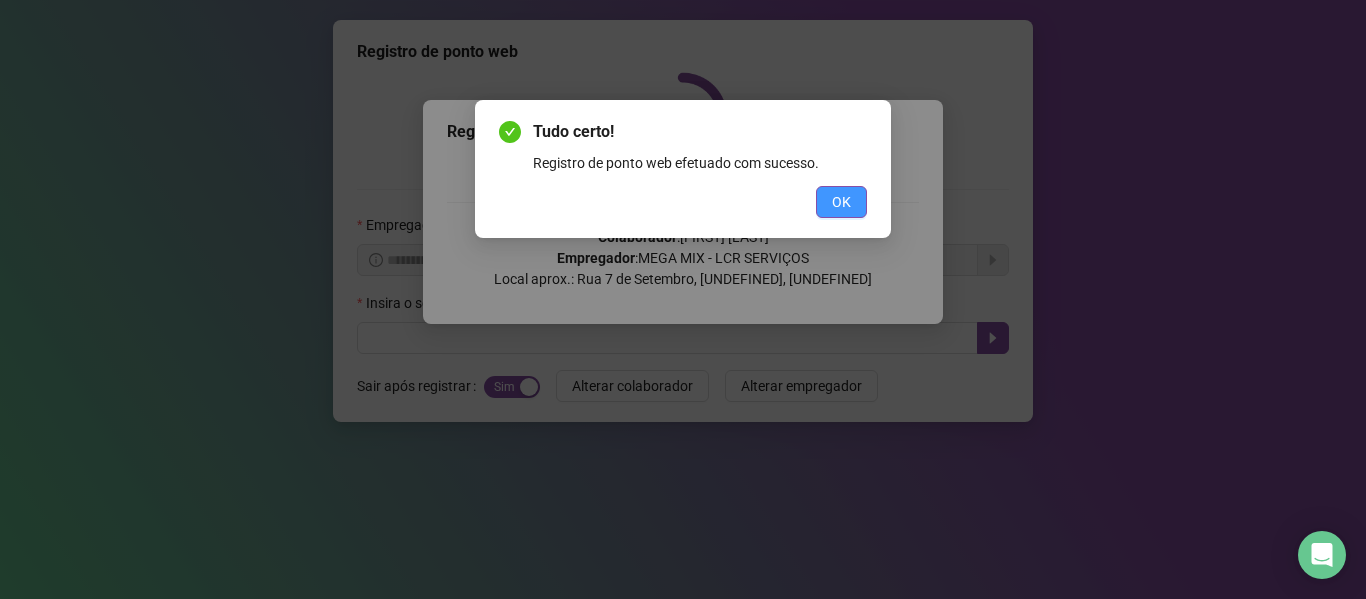 scroll, scrollTop: 0, scrollLeft: 0, axis: both 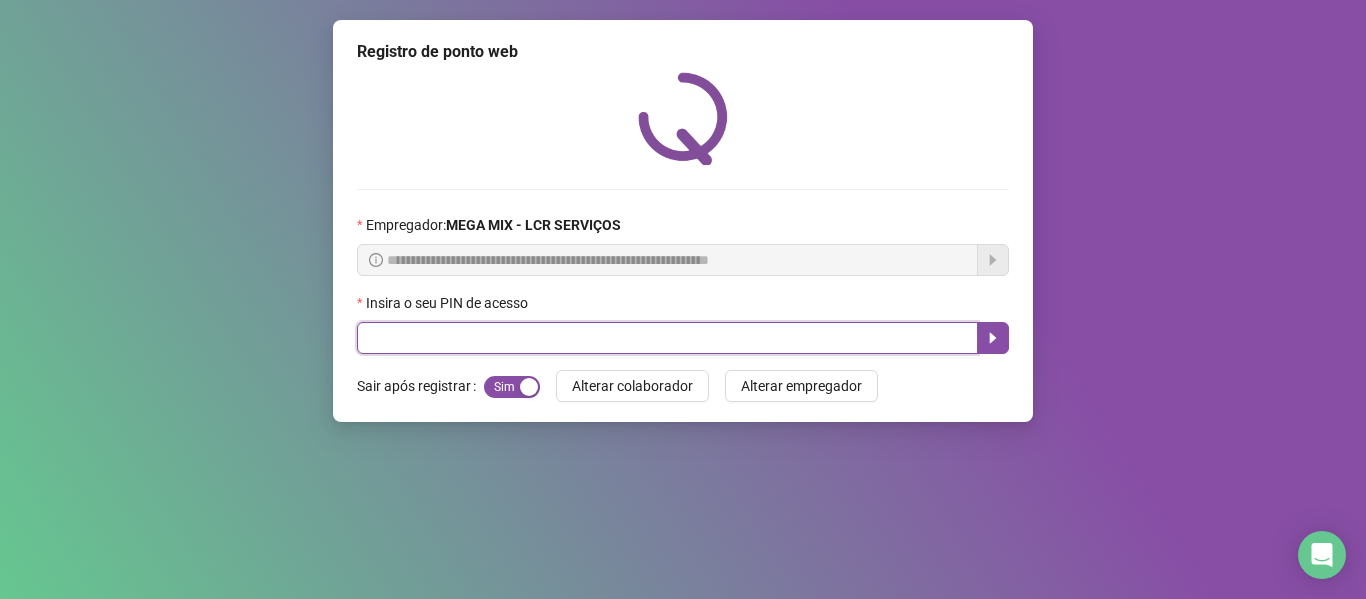 click at bounding box center (667, 338) 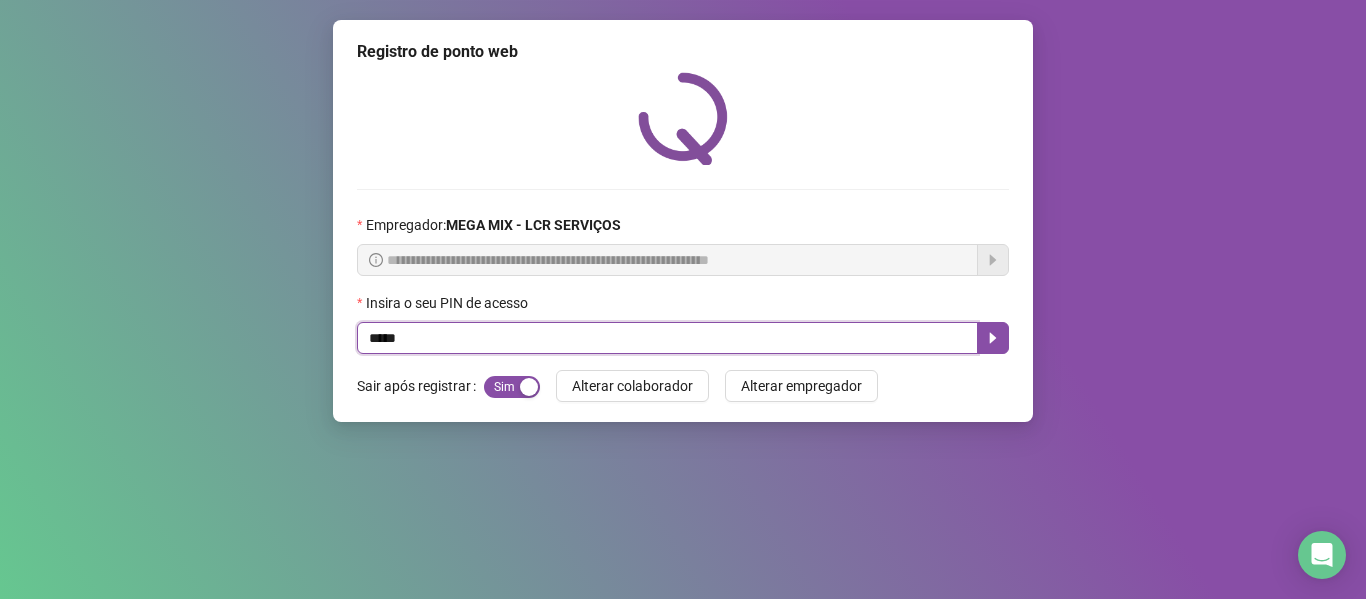 type on "*****" 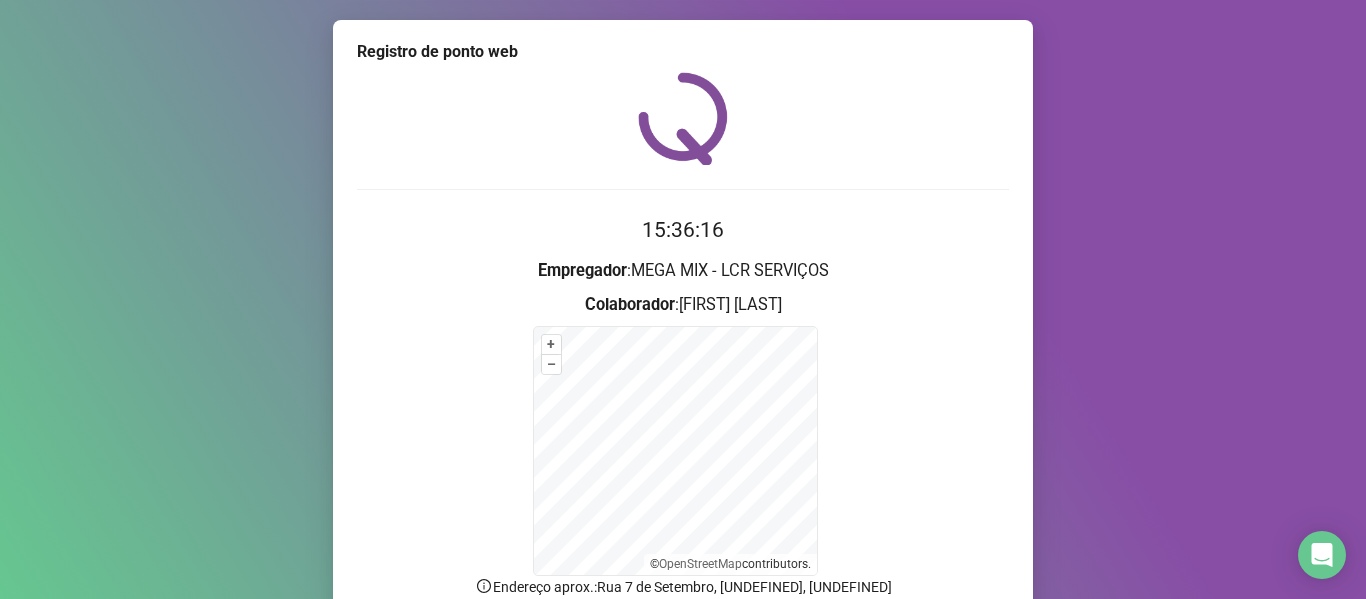 scroll, scrollTop: 176, scrollLeft: 0, axis: vertical 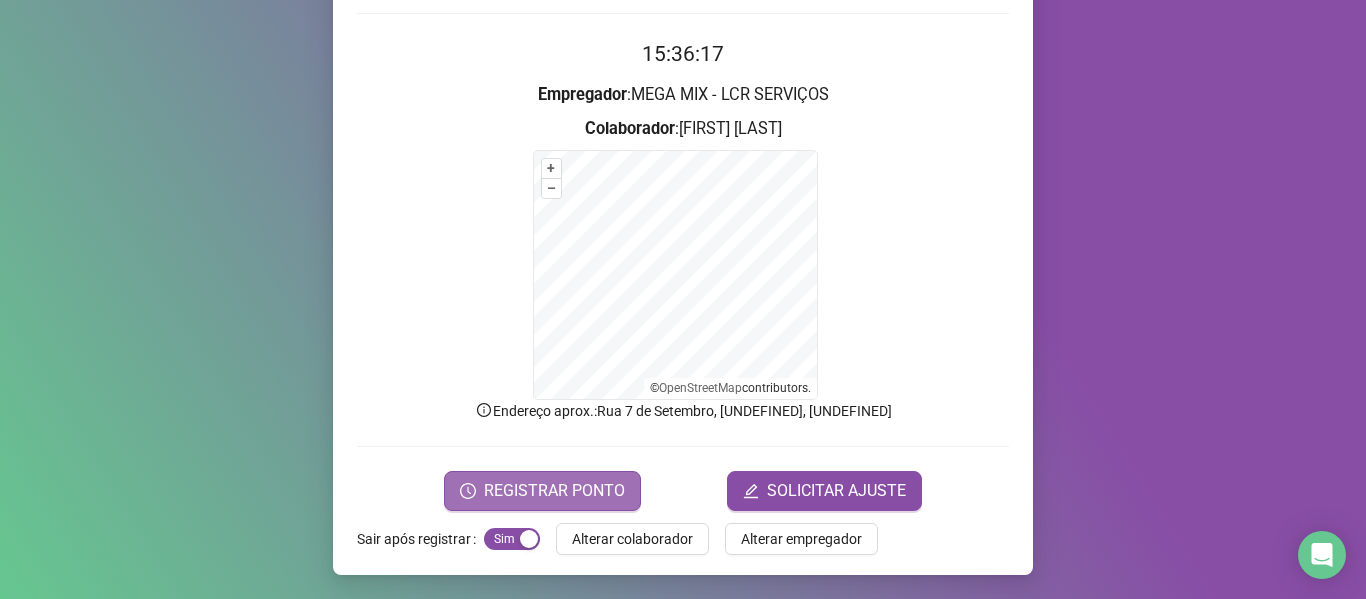 click on "REGISTRAR PONTO" at bounding box center [554, 491] 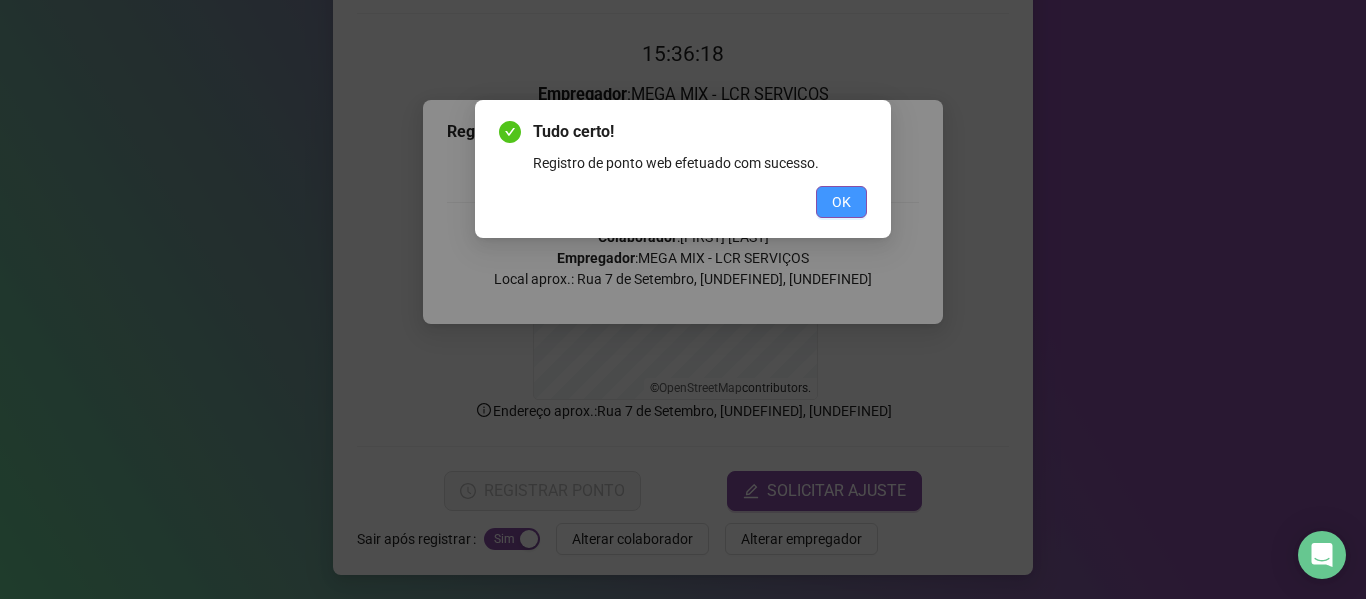click on "OK" at bounding box center [841, 202] 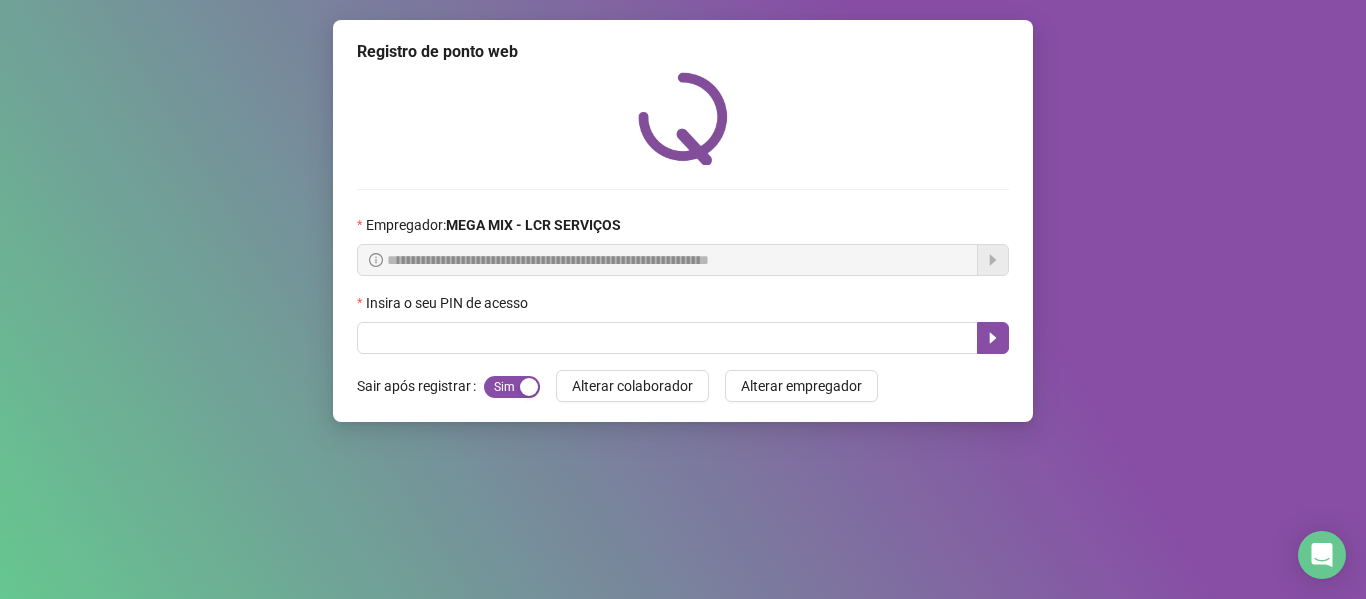 scroll, scrollTop: 0, scrollLeft: 0, axis: both 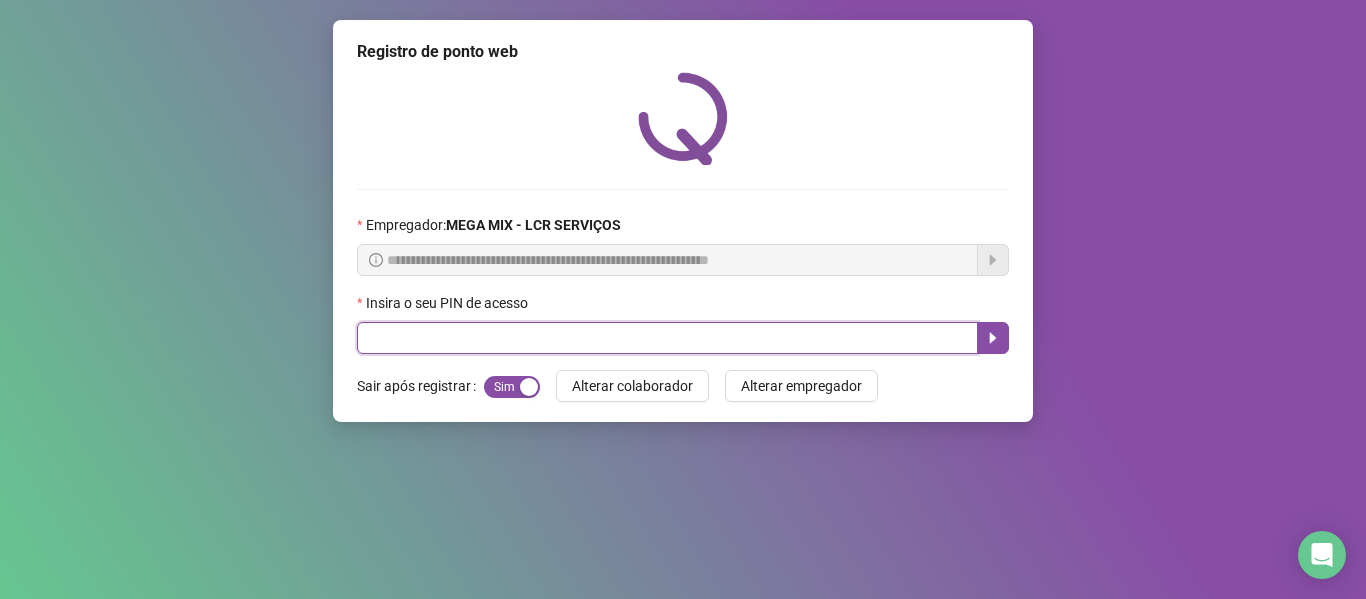 click at bounding box center (667, 338) 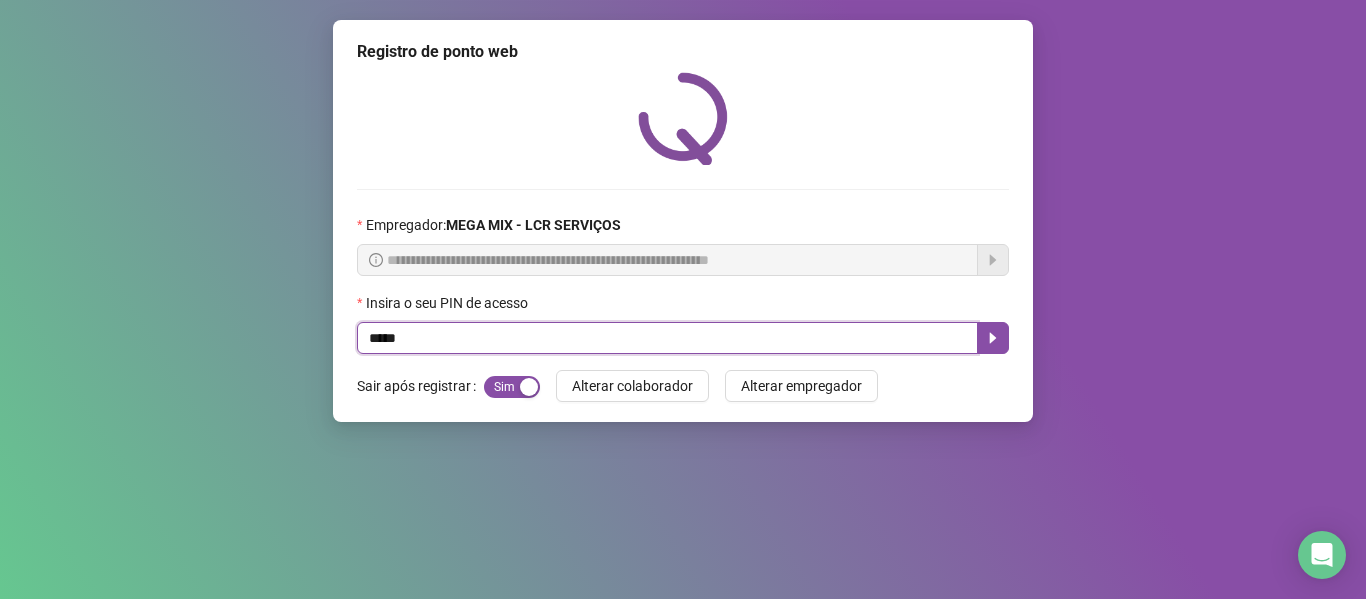 type on "*****" 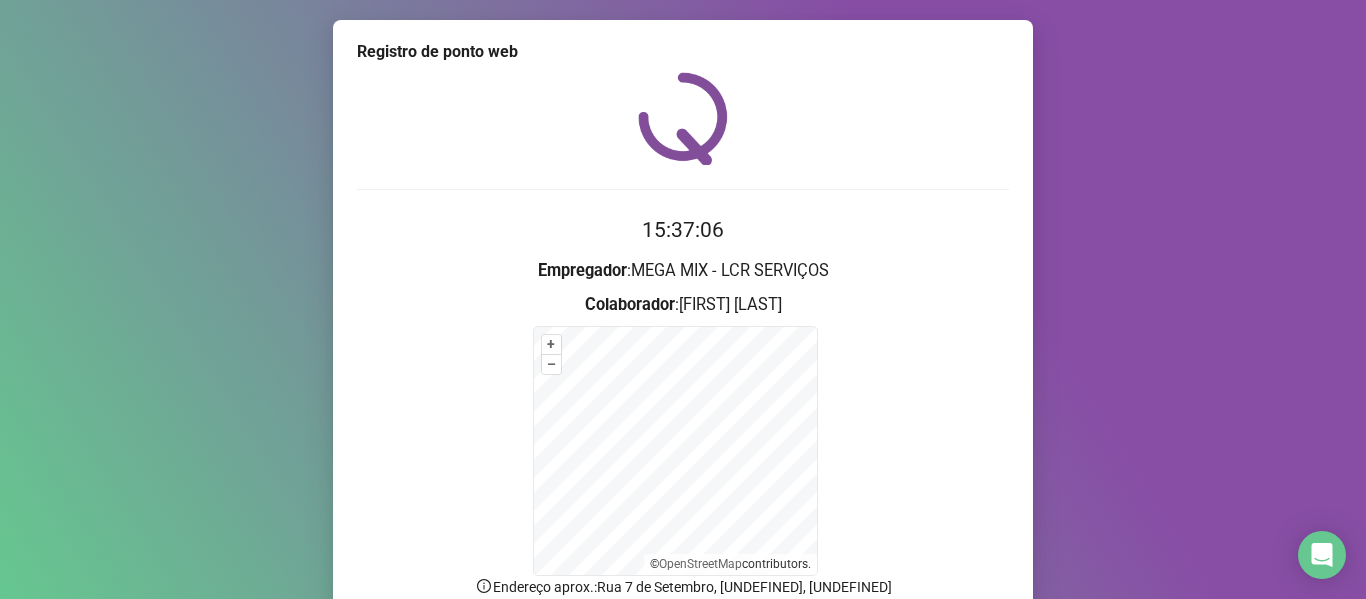 scroll, scrollTop: 176, scrollLeft: 0, axis: vertical 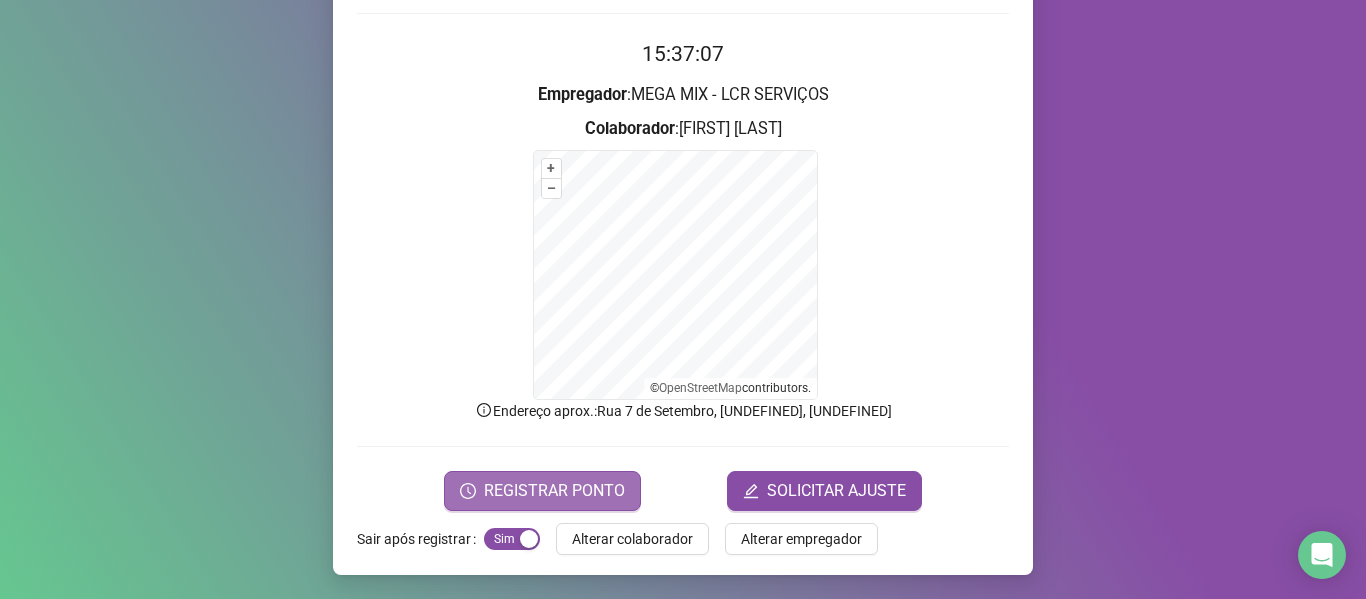click on "REGISTRAR PONTO" at bounding box center [554, 491] 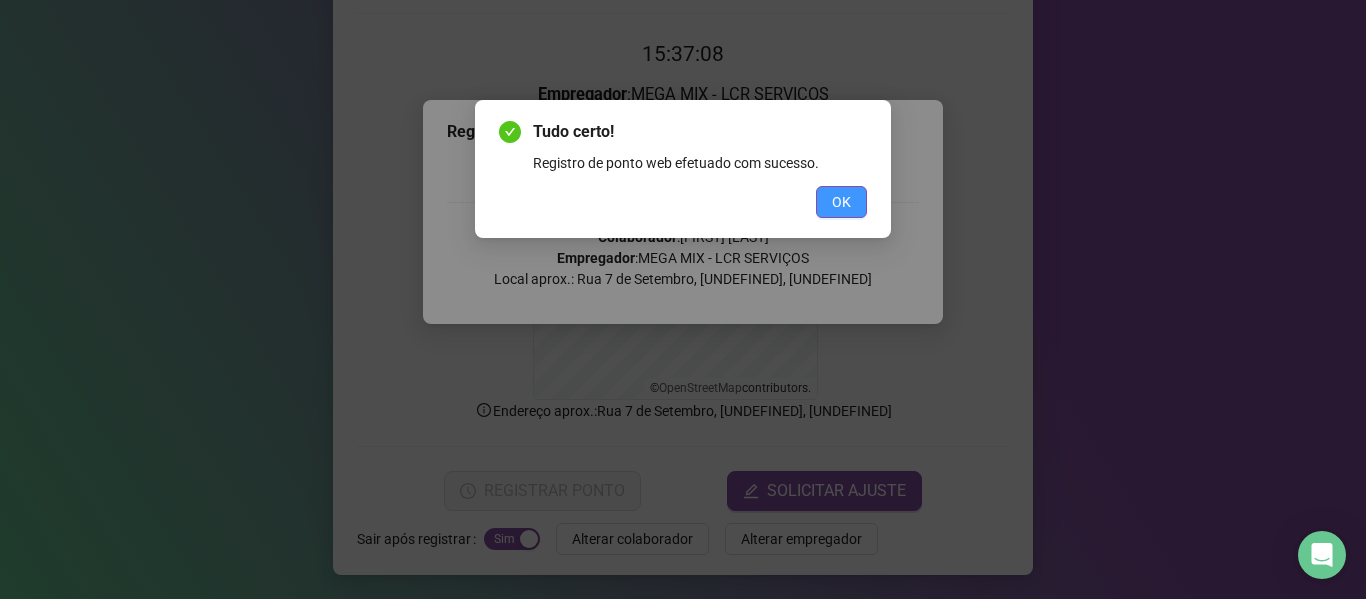 click on "OK" at bounding box center (841, 202) 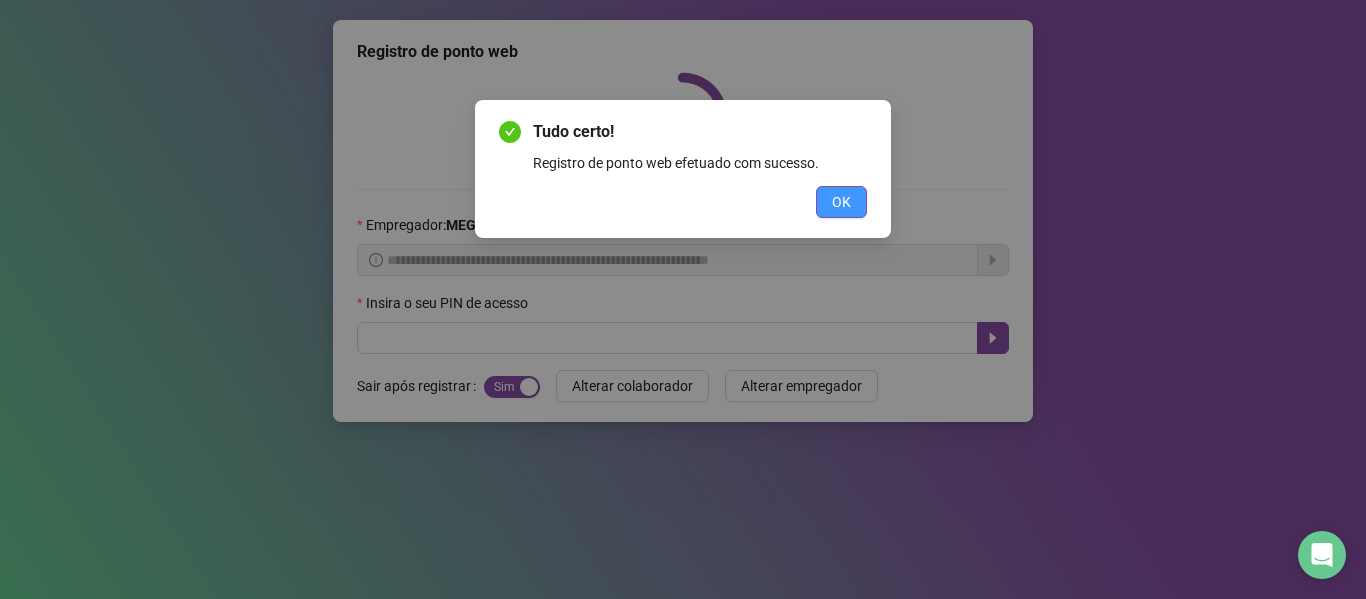 scroll, scrollTop: 0, scrollLeft: 0, axis: both 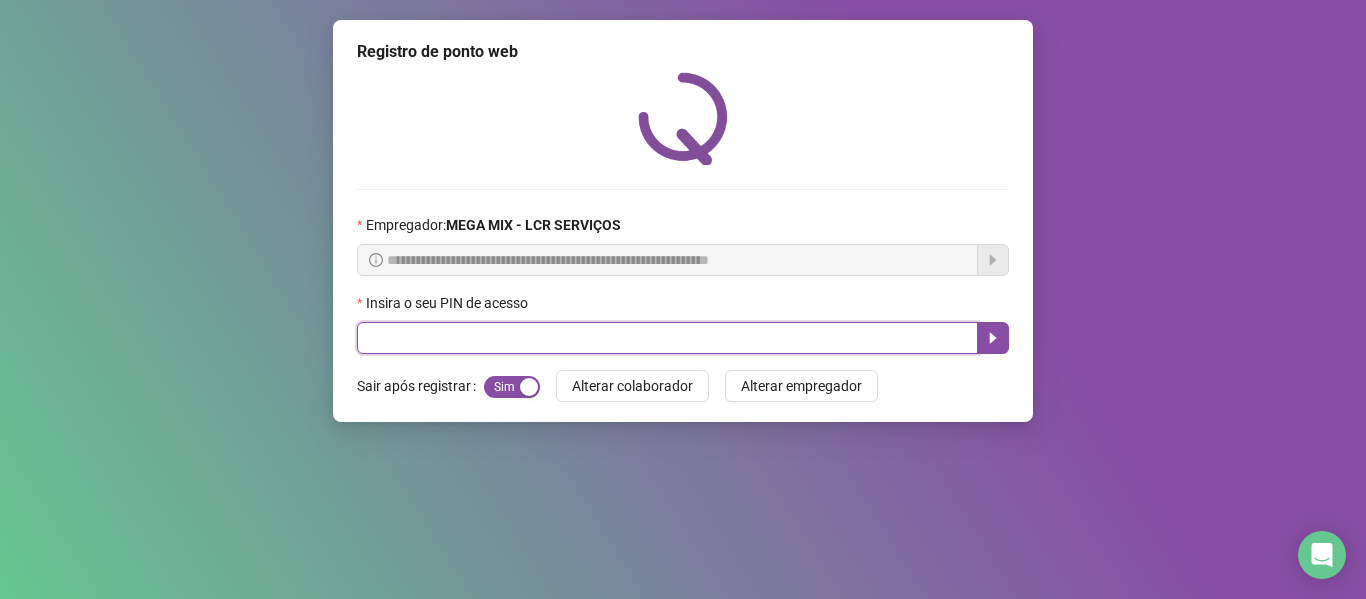 click at bounding box center [667, 338] 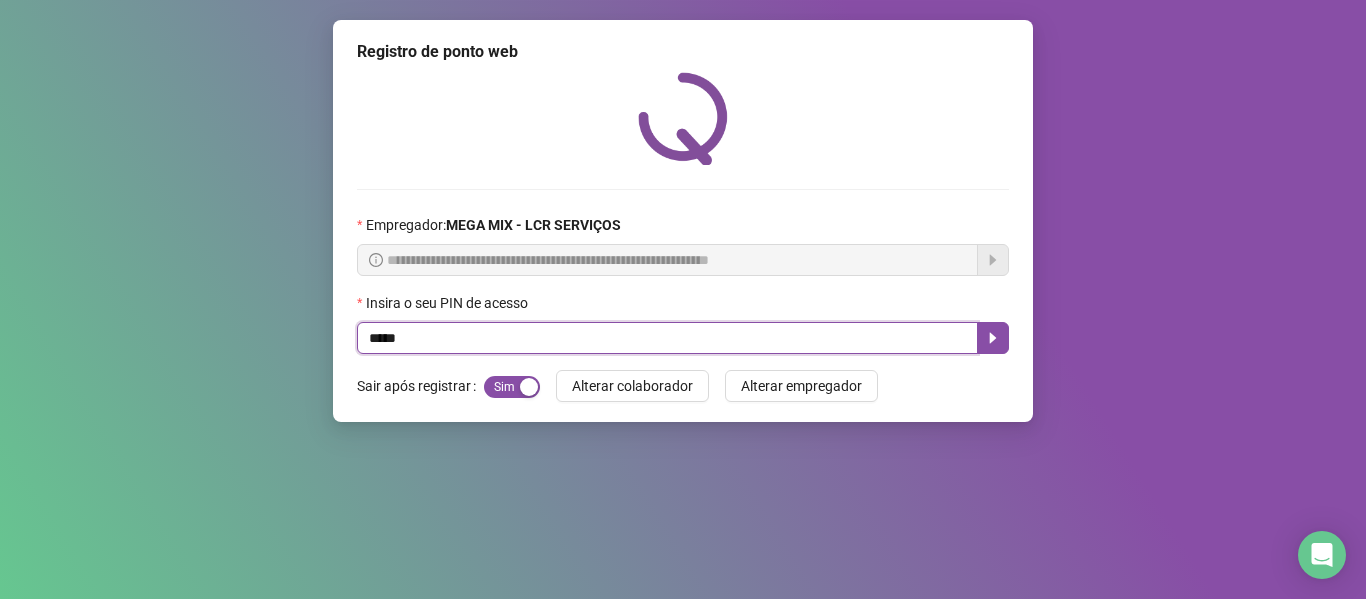 type on "*****" 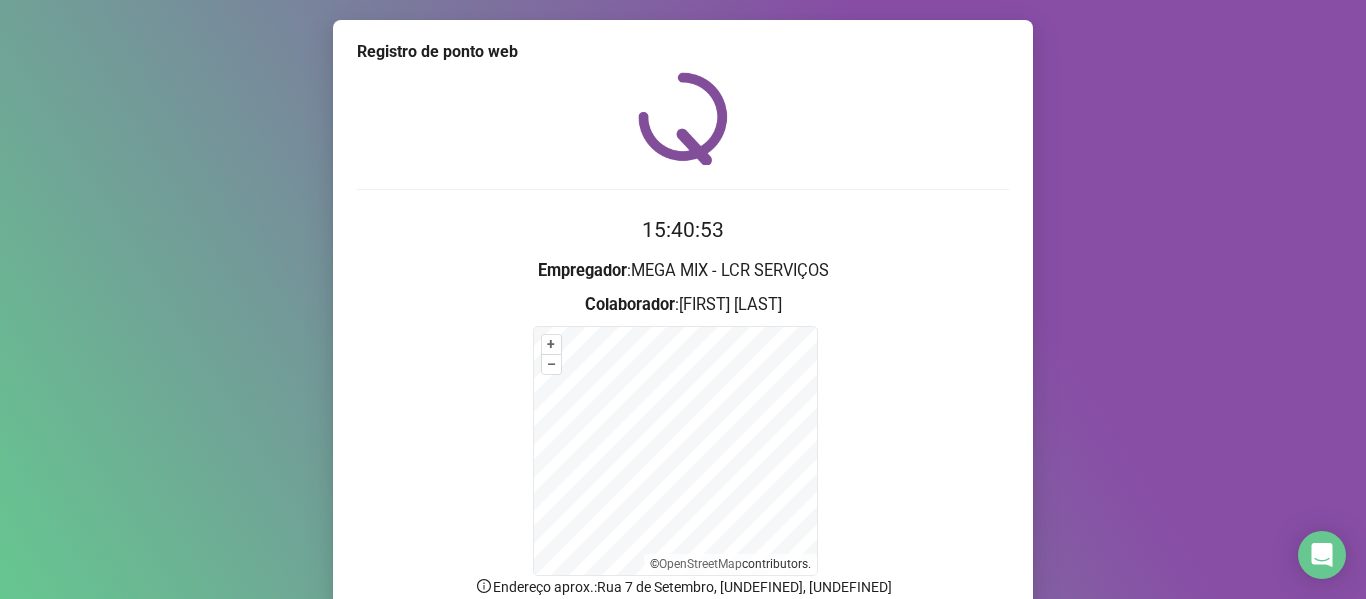 scroll, scrollTop: 176, scrollLeft: 0, axis: vertical 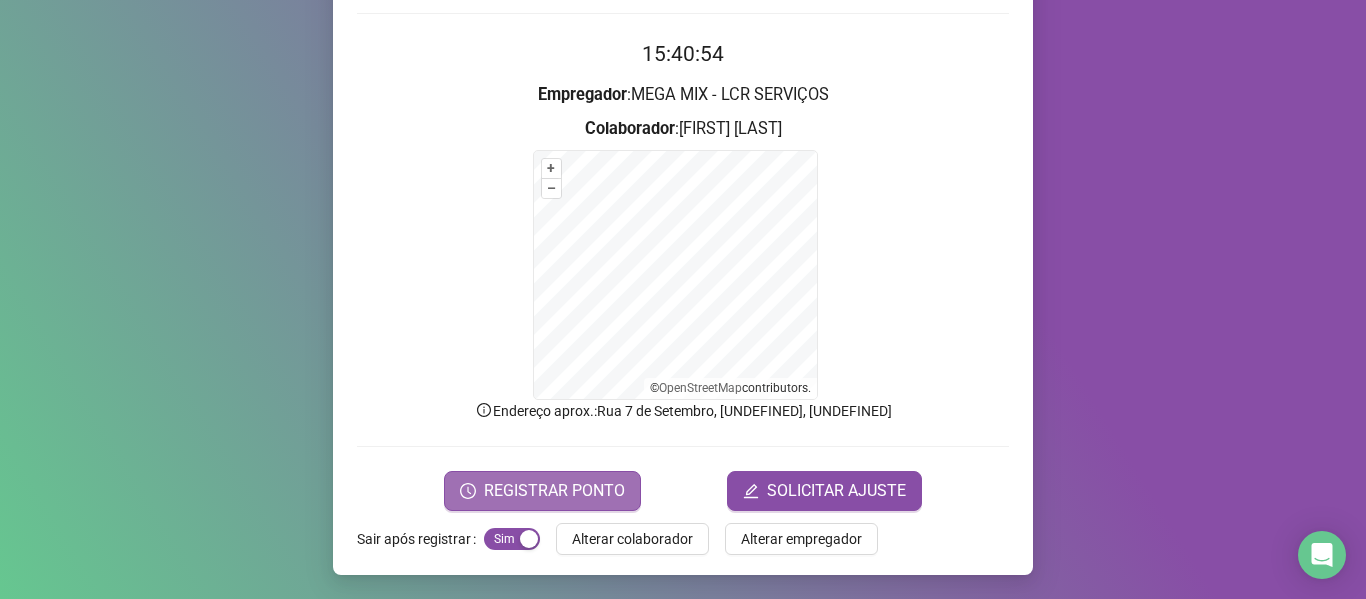 click on "REGISTRAR PONTO" at bounding box center (554, 491) 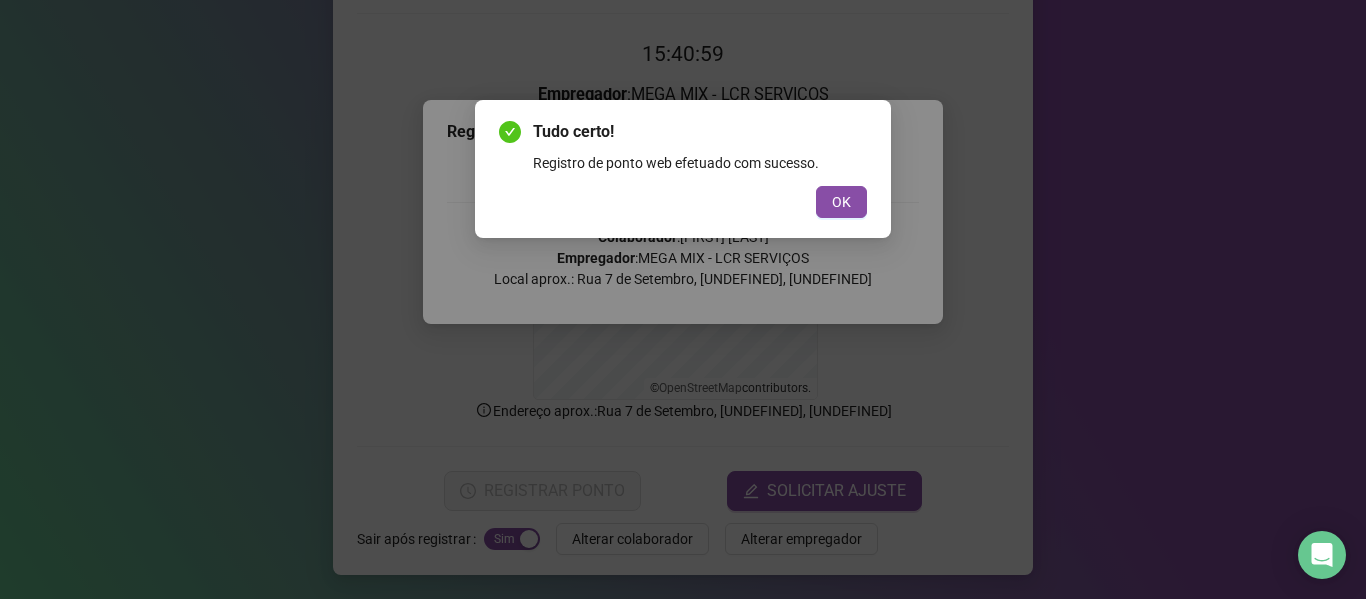 click on "OK" at bounding box center (841, 202) 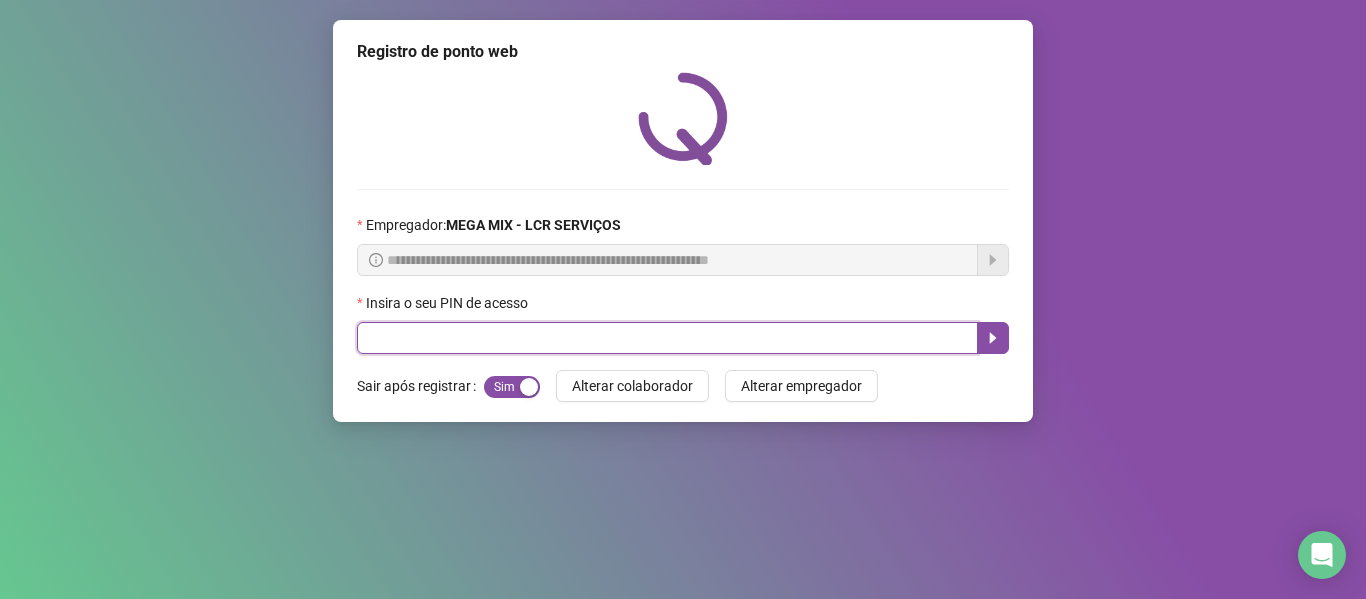 click at bounding box center (667, 338) 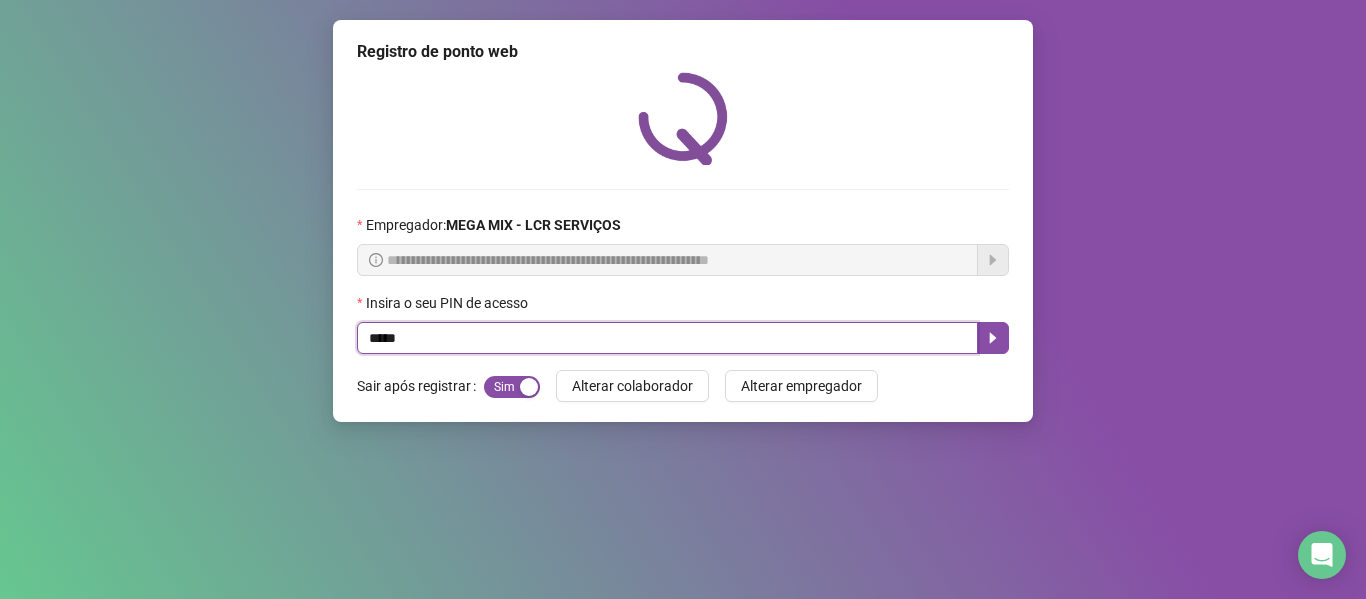 type on "*****" 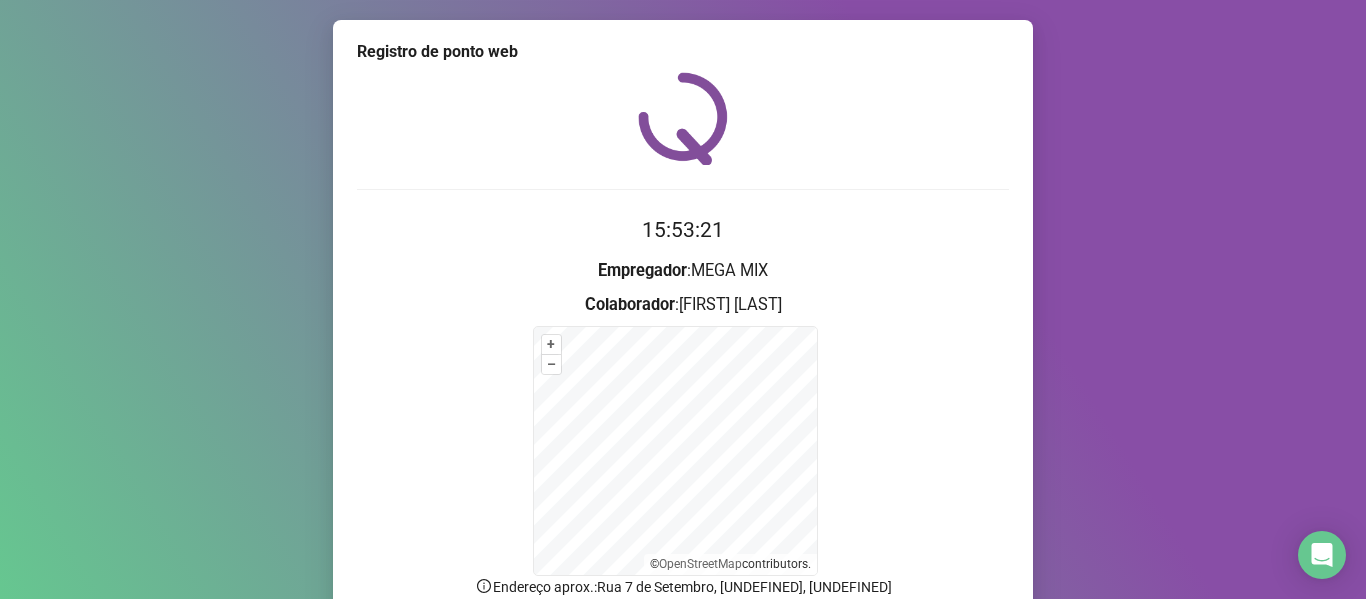 scroll, scrollTop: 176, scrollLeft: 0, axis: vertical 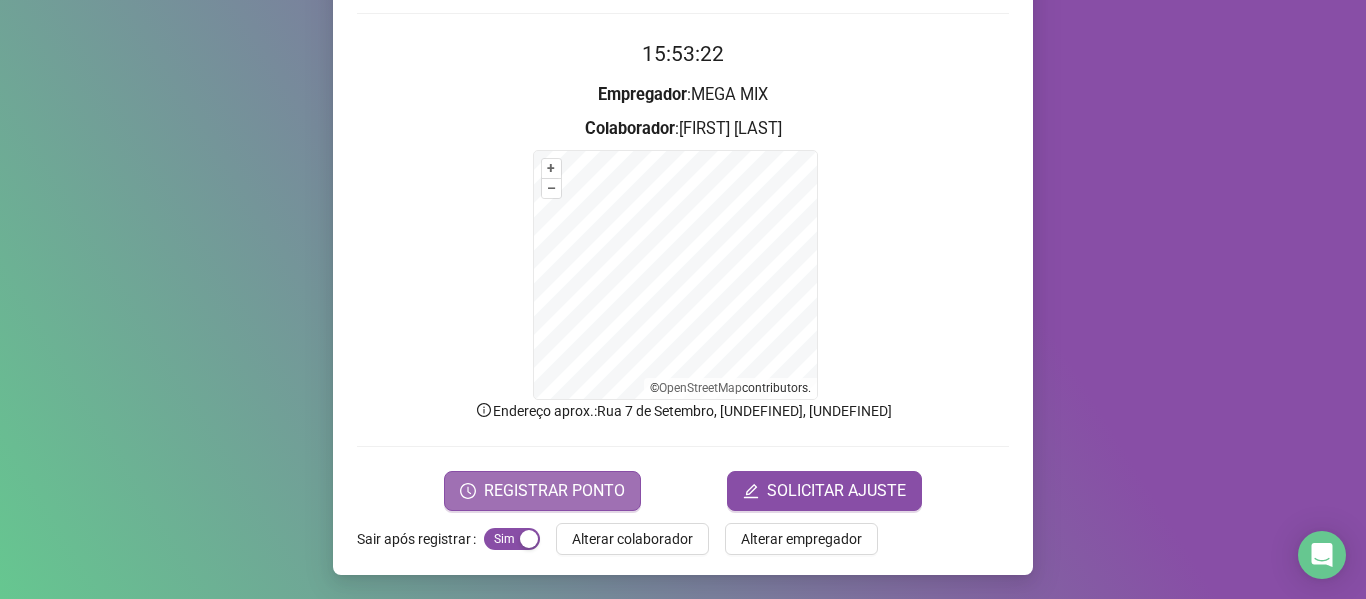click on "REGISTRAR PONTO" at bounding box center (542, 491) 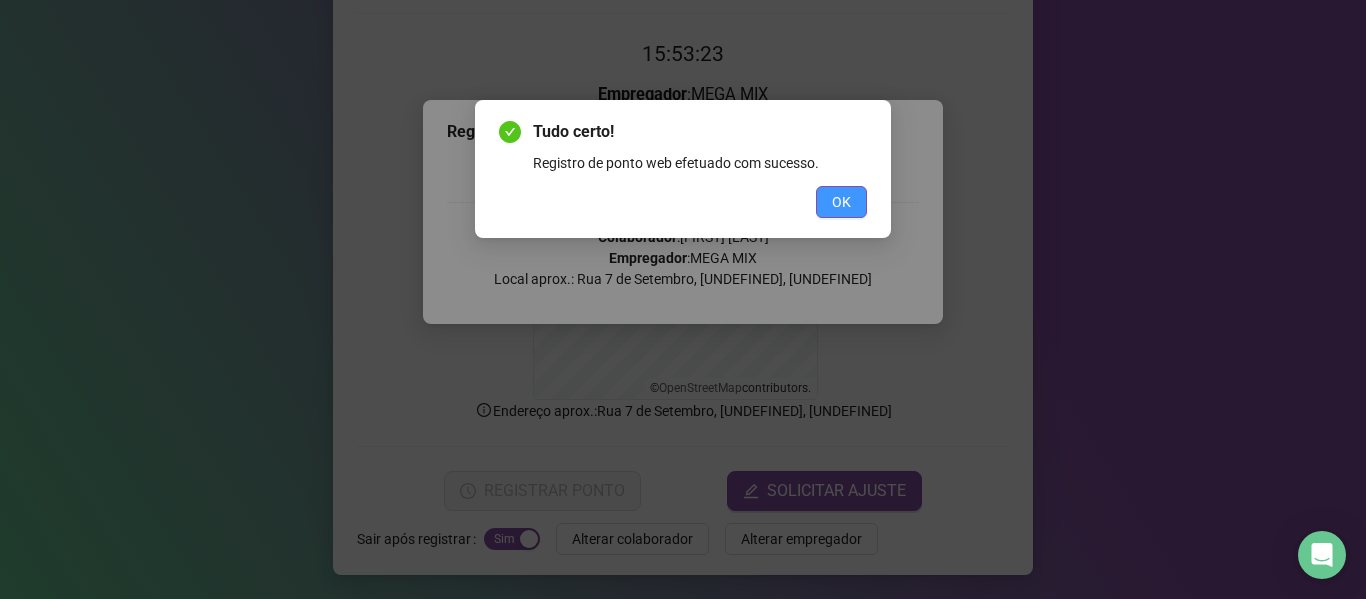click on "OK" at bounding box center [841, 202] 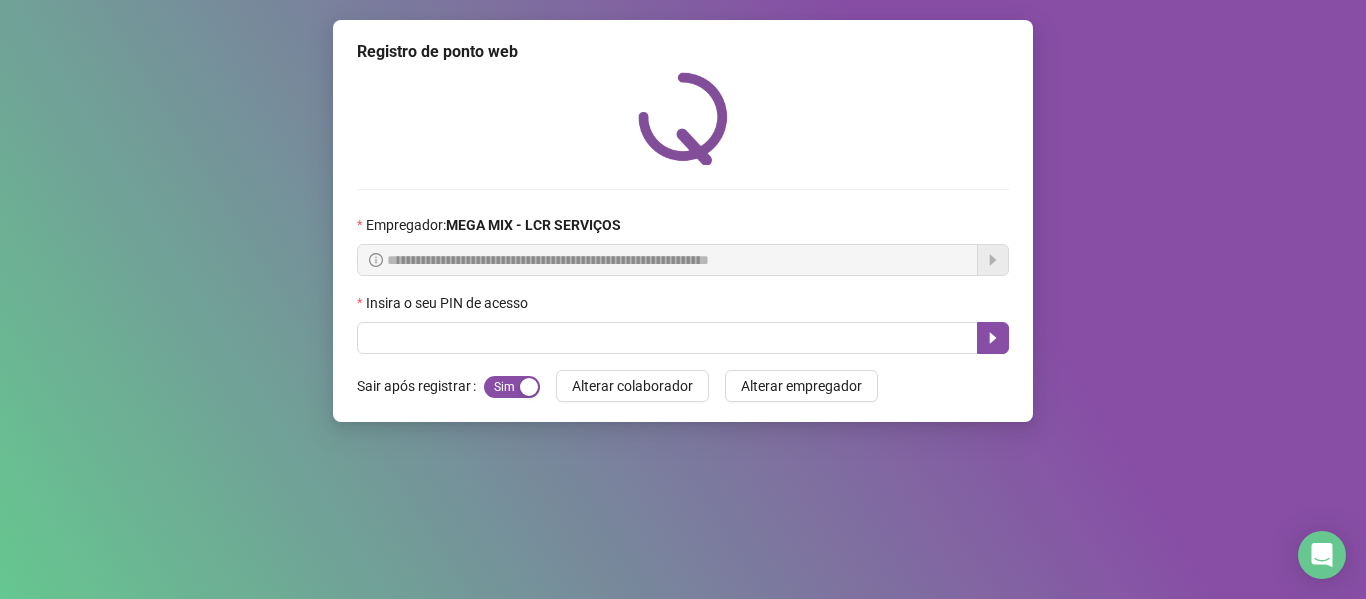 scroll, scrollTop: 0, scrollLeft: 0, axis: both 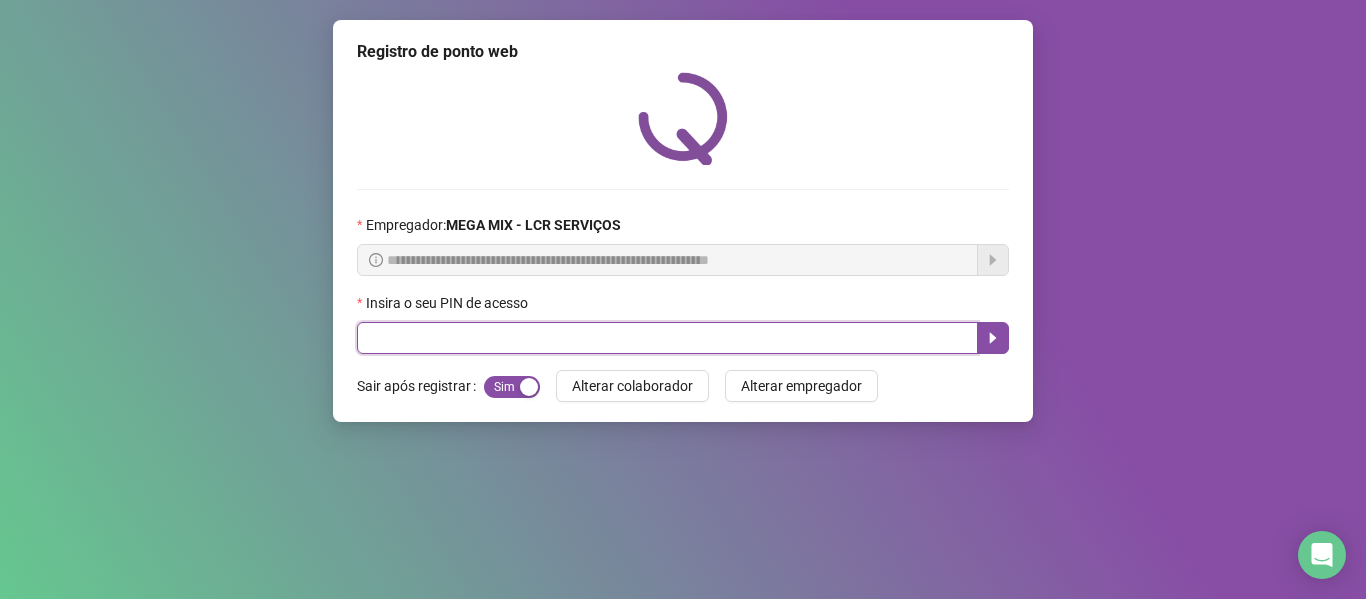 click at bounding box center (667, 338) 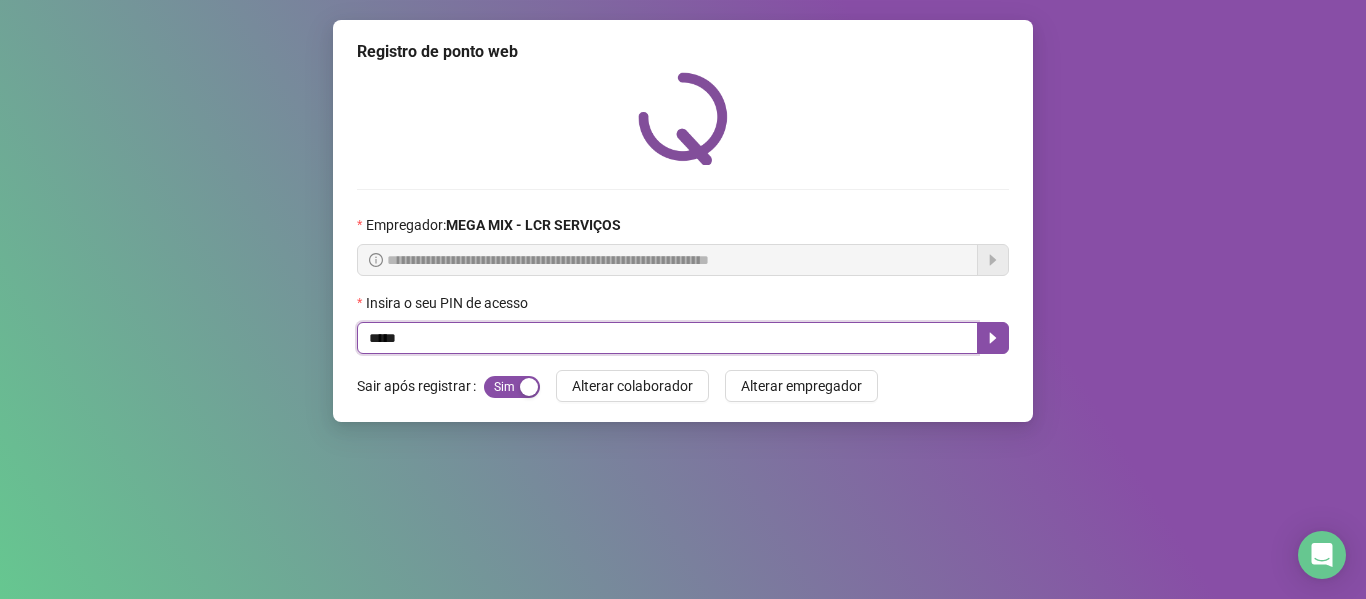 type on "*****" 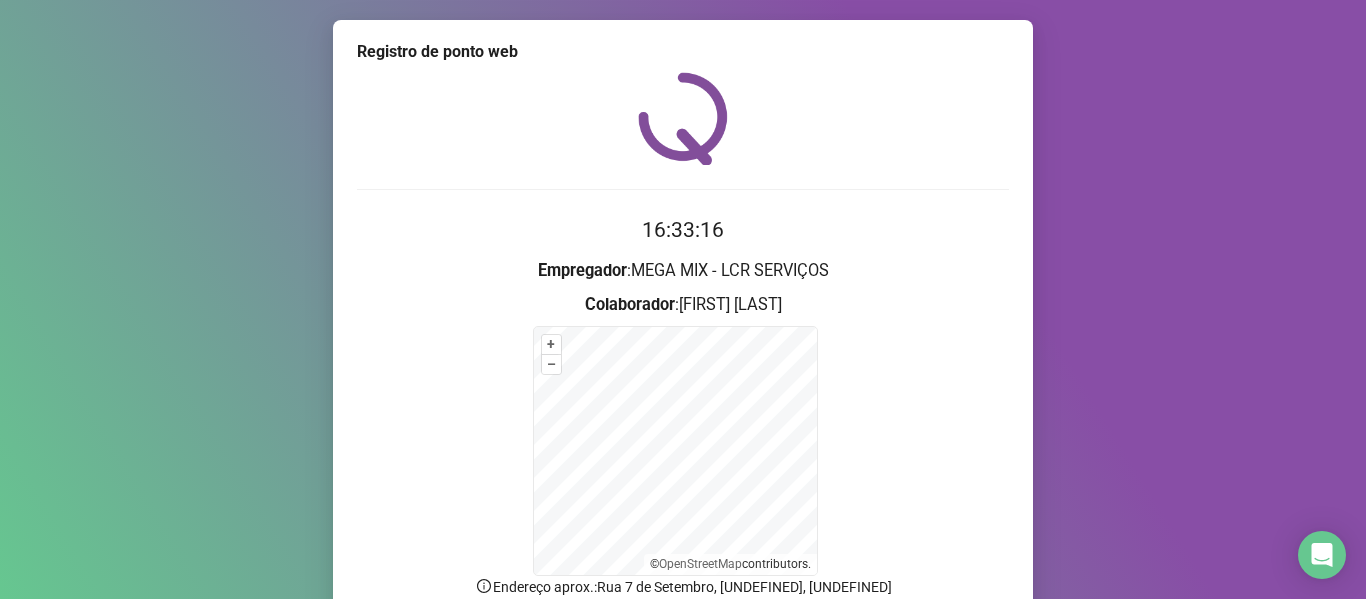 scroll, scrollTop: 100, scrollLeft: 0, axis: vertical 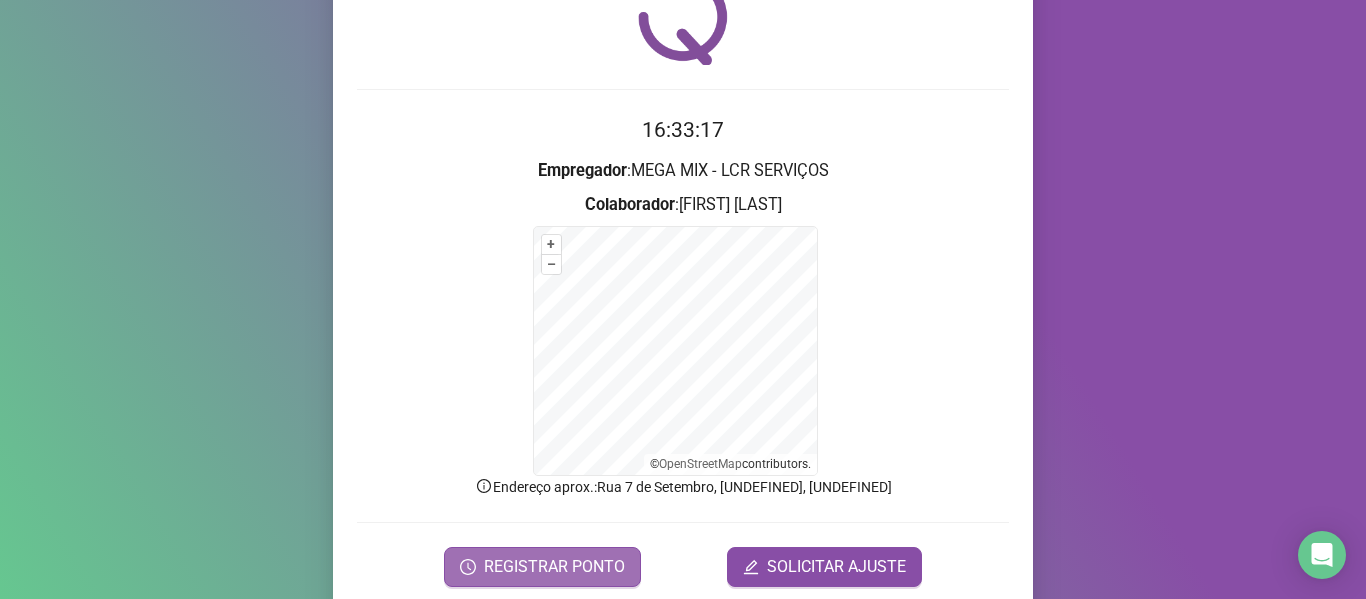 click on "REGISTRAR PONTO" at bounding box center (554, 567) 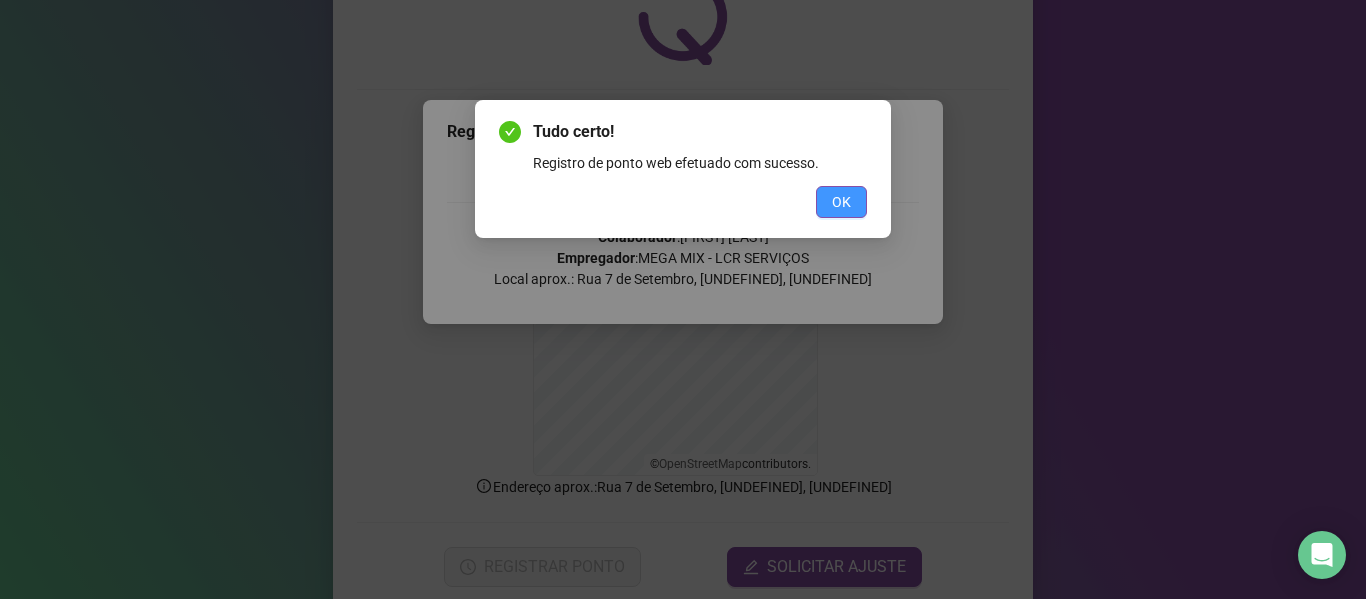 click on "OK" at bounding box center (841, 202) 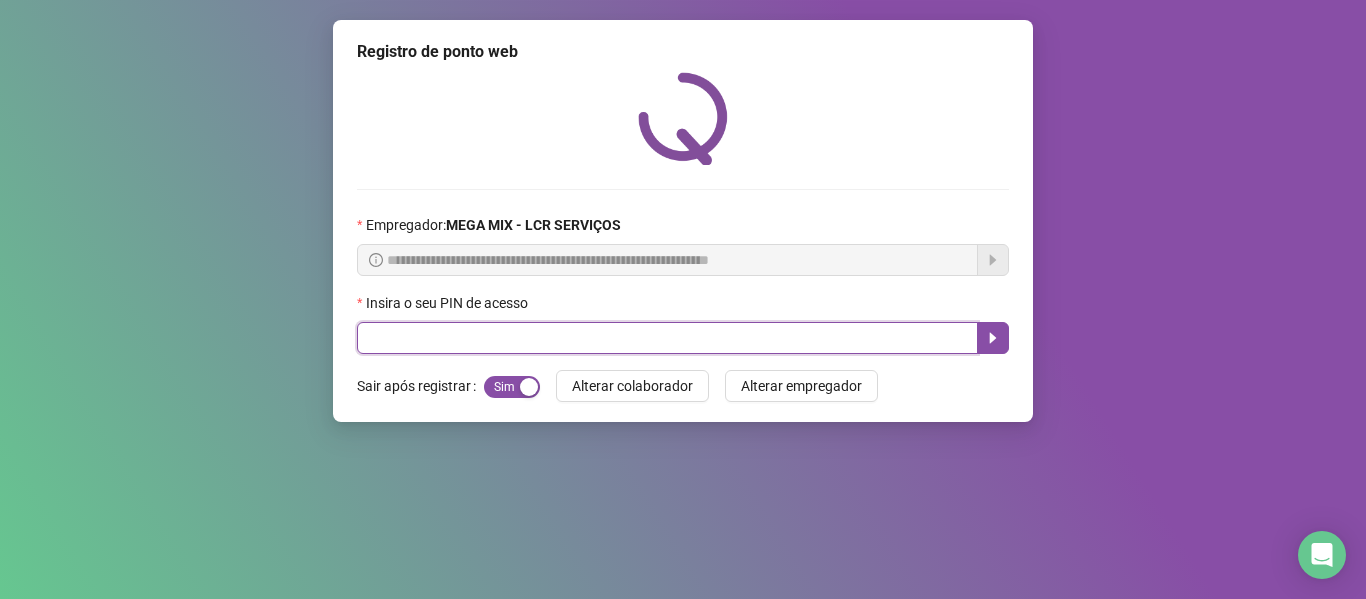 click at bounding box center [667, 338] 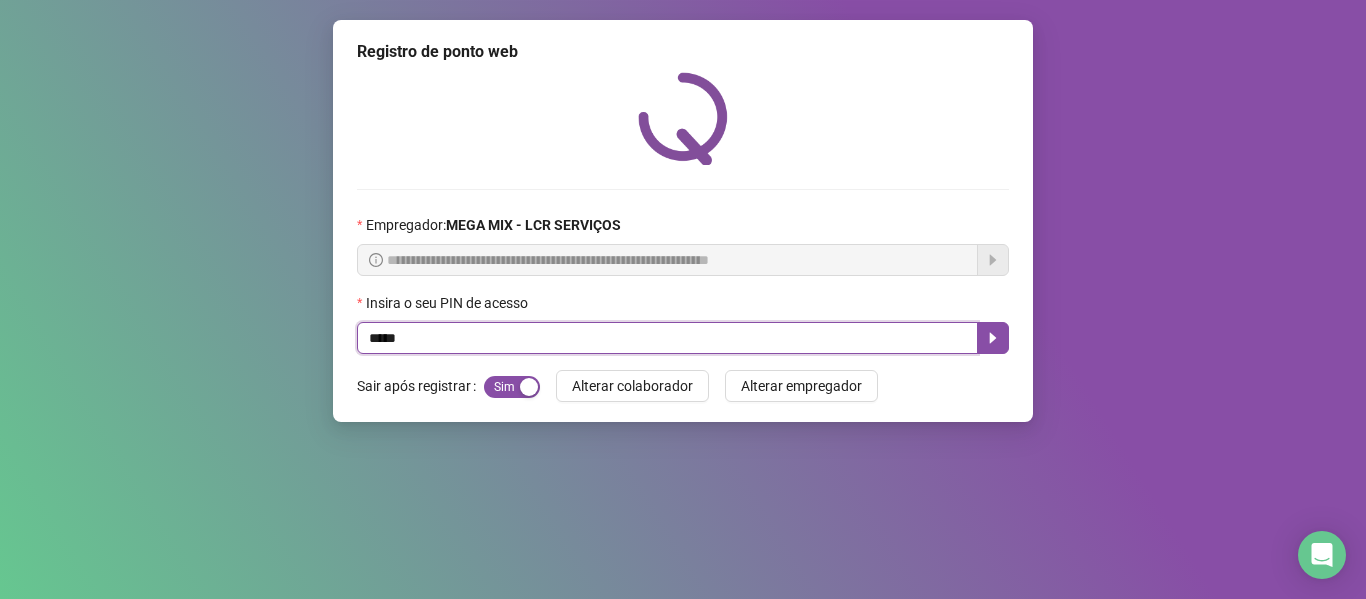 type on "*****" 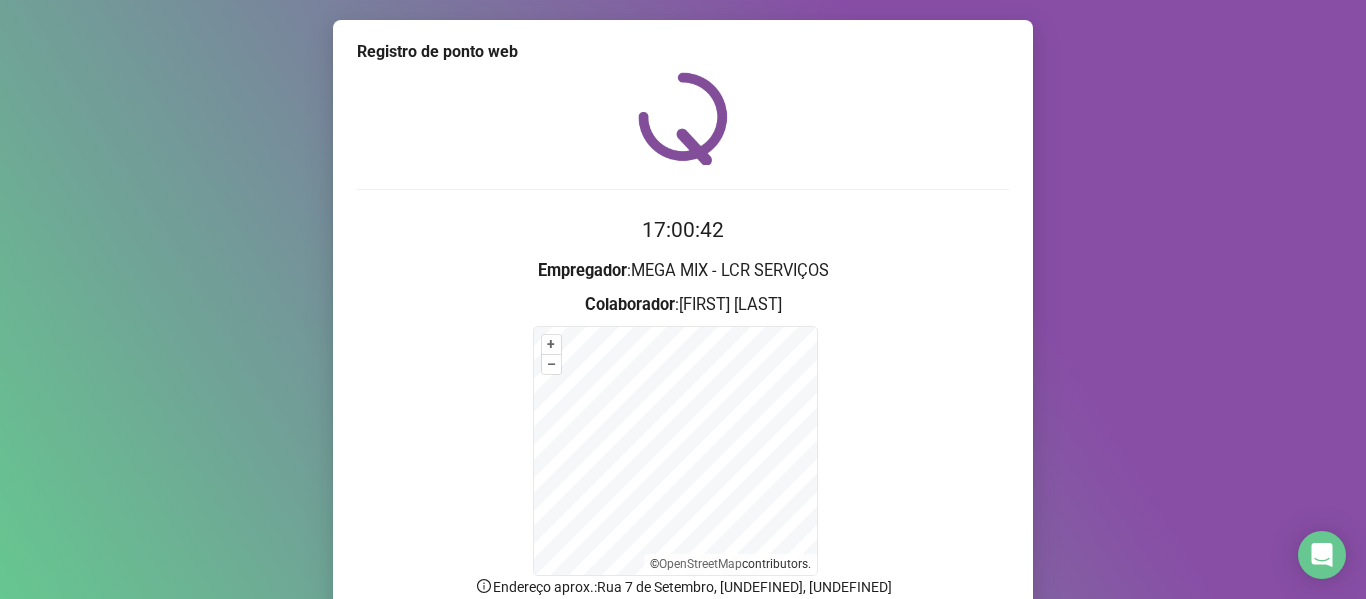 scroll, scrollTop: 176, scrollLeft: 0, axis: vertical 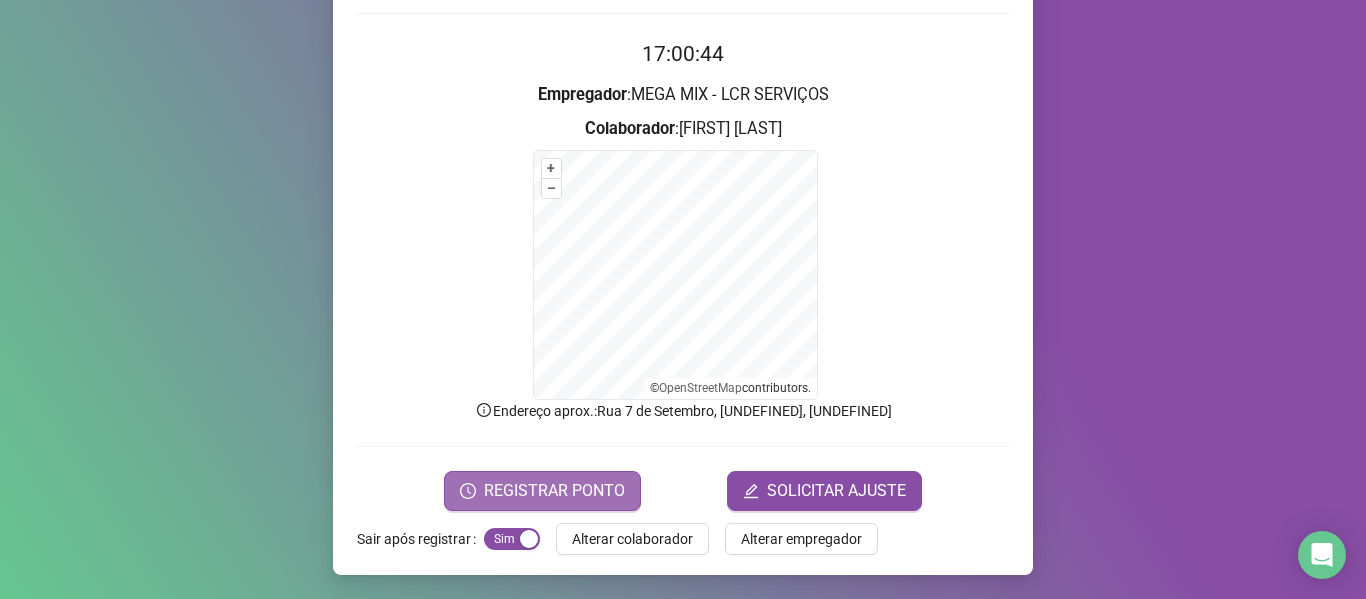 click on "REGISTRAR PONTO" at bounding box center [554, 491] 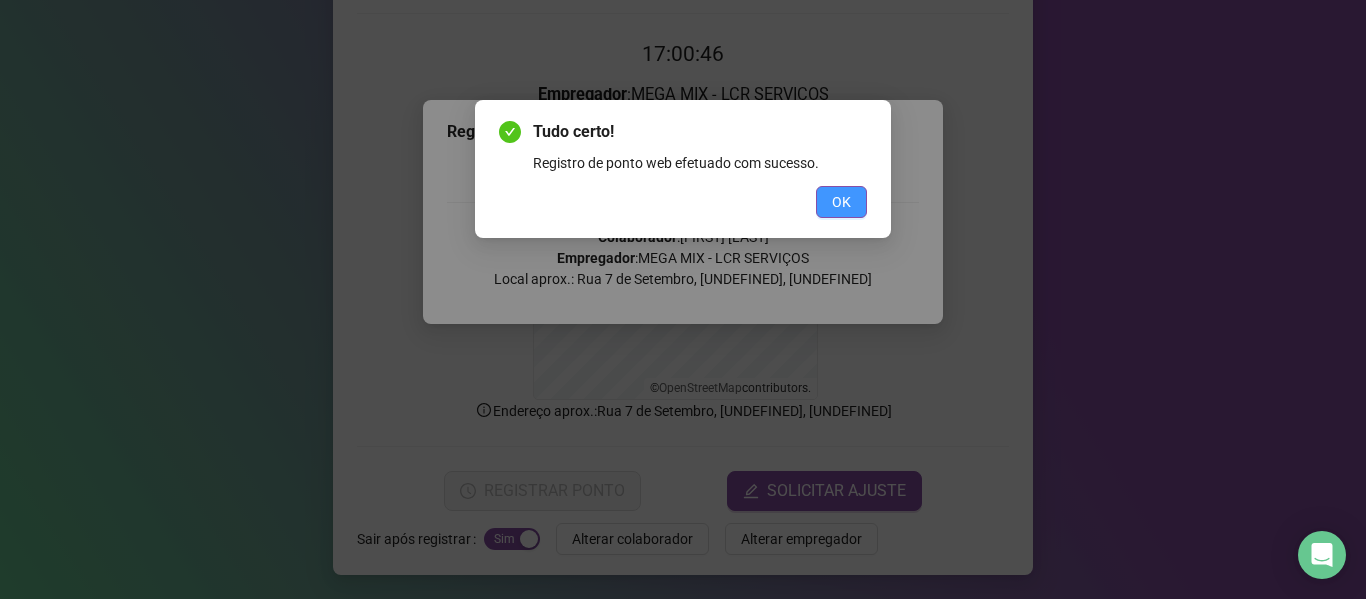 click on "OK" at bounding box center (841, 202) 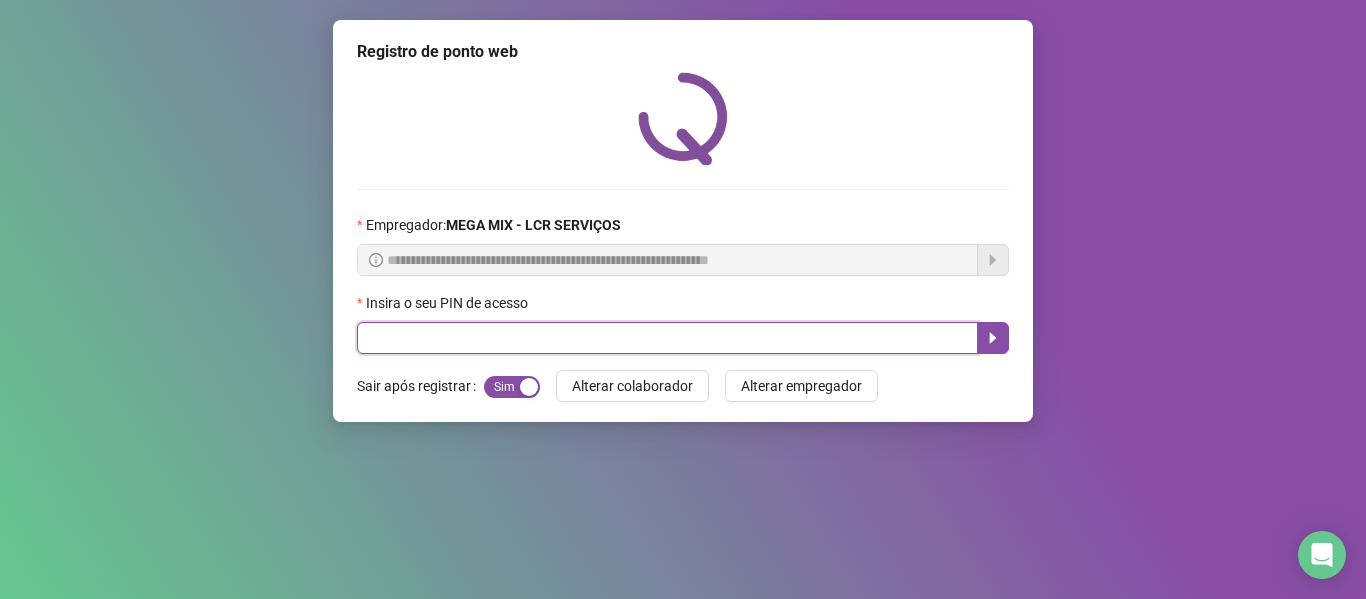 click at bounding box center [667, 338] 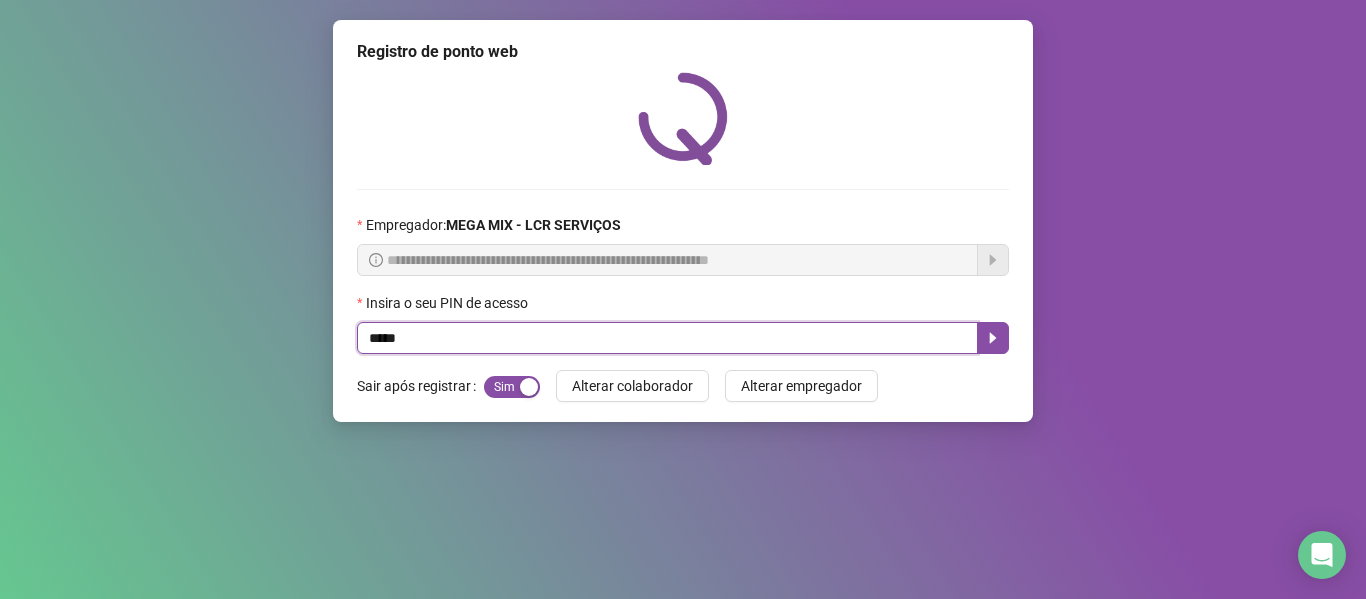 type on "*****" 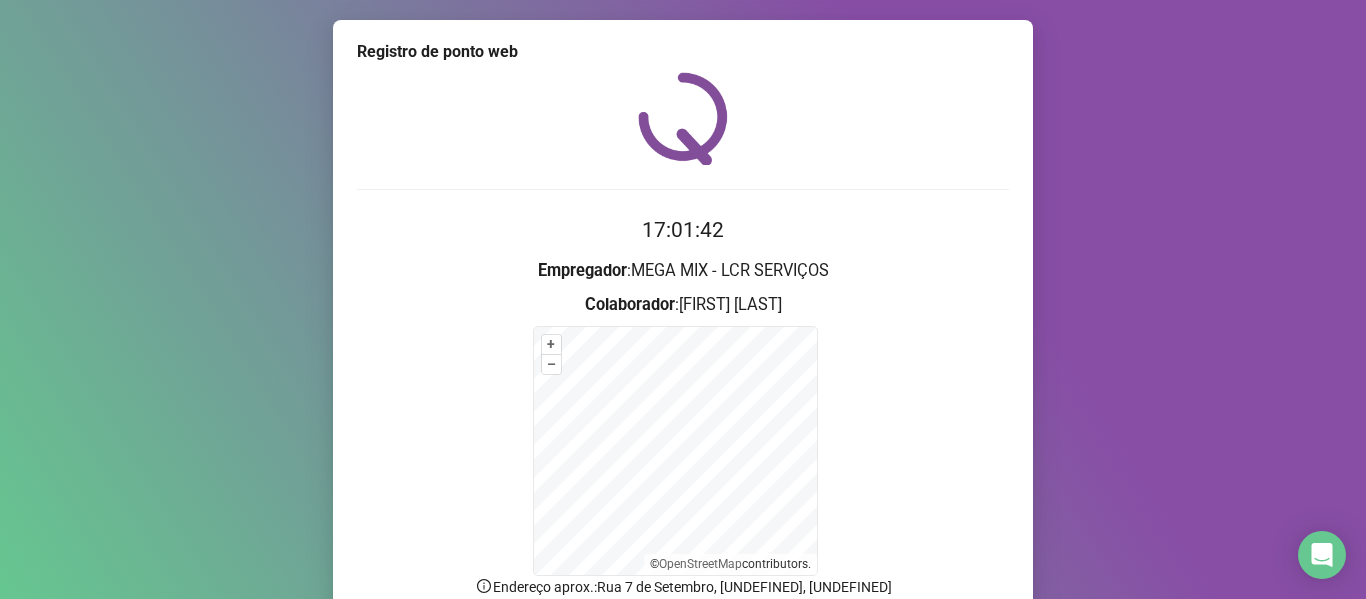 scroll, scrollTop: 176, scrollLeft: 0, axis: vertical 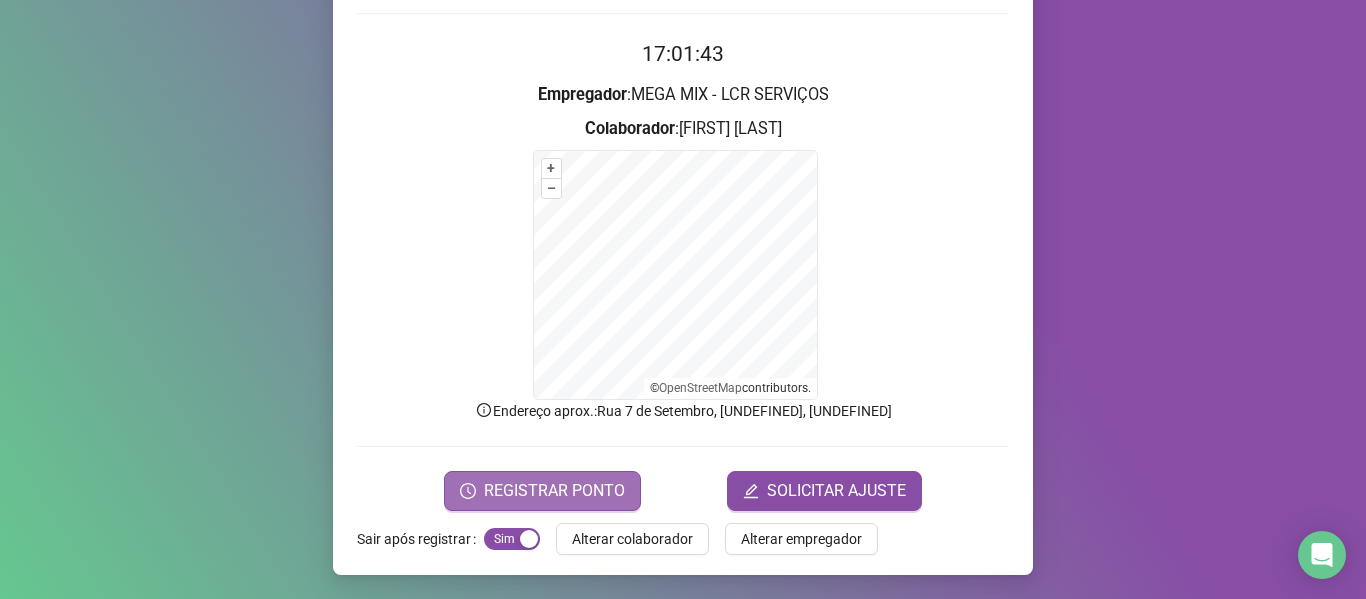 click on "REGISTRAR PONTO" at bounding box center (542, 491) 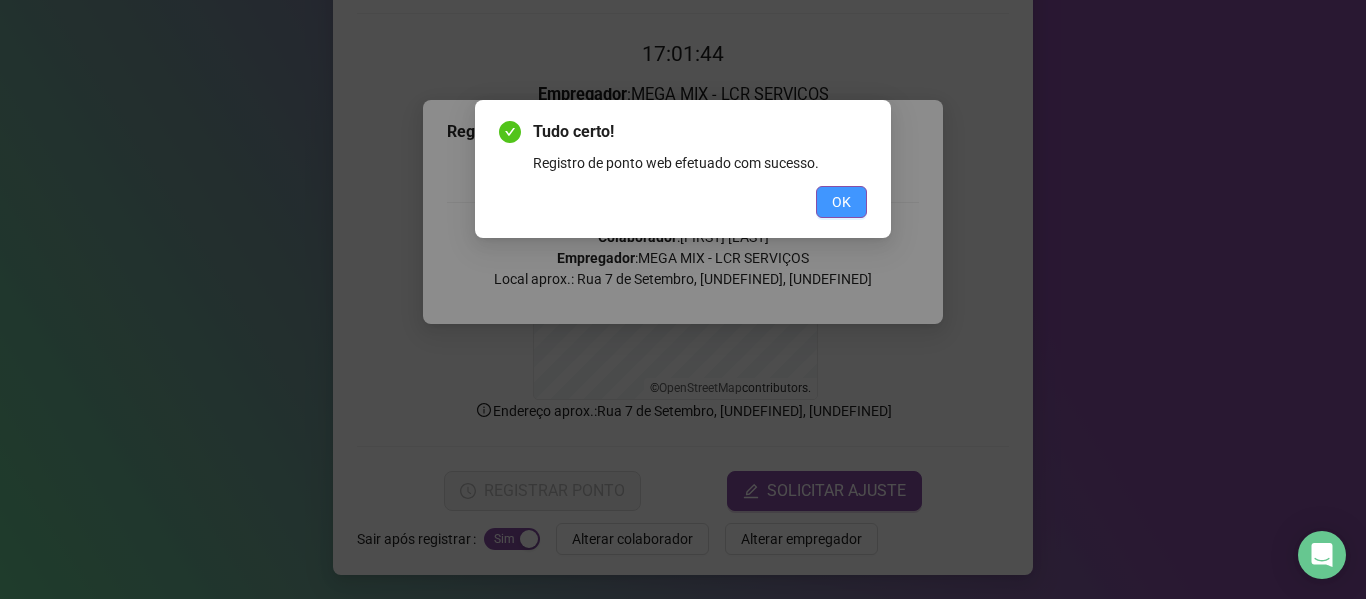 click on "OK" at bounding box center [841, 202] 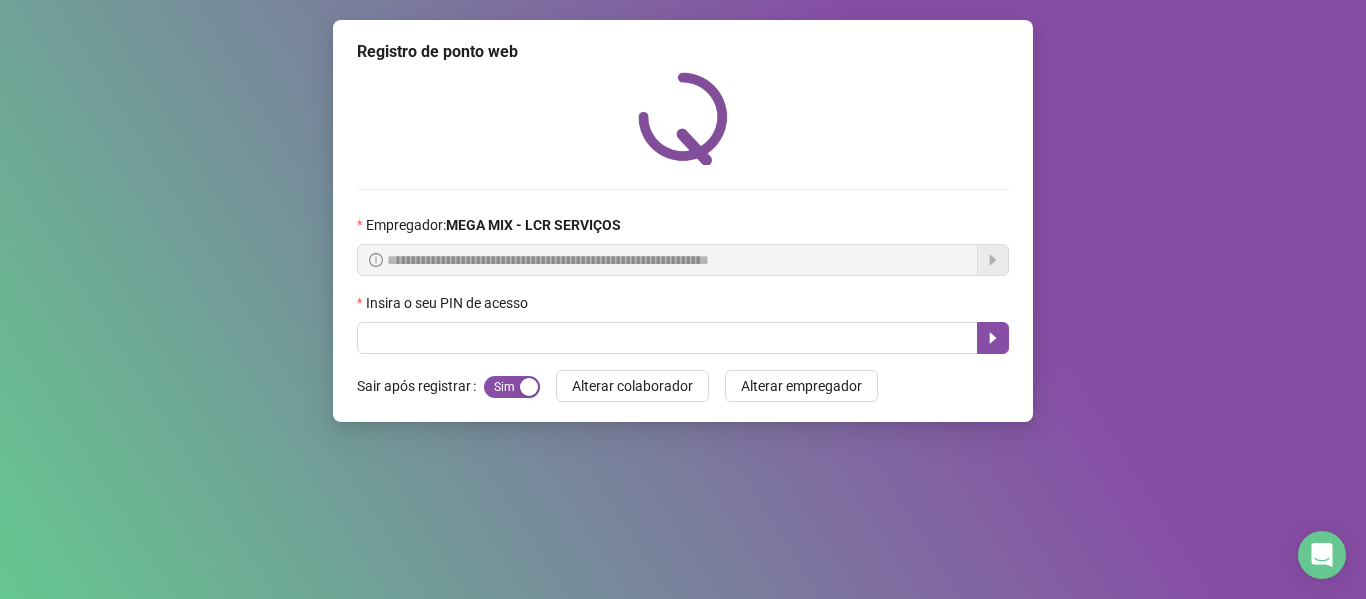 scroll, scrollTop: 0, scrollLeft: 0, axis: both 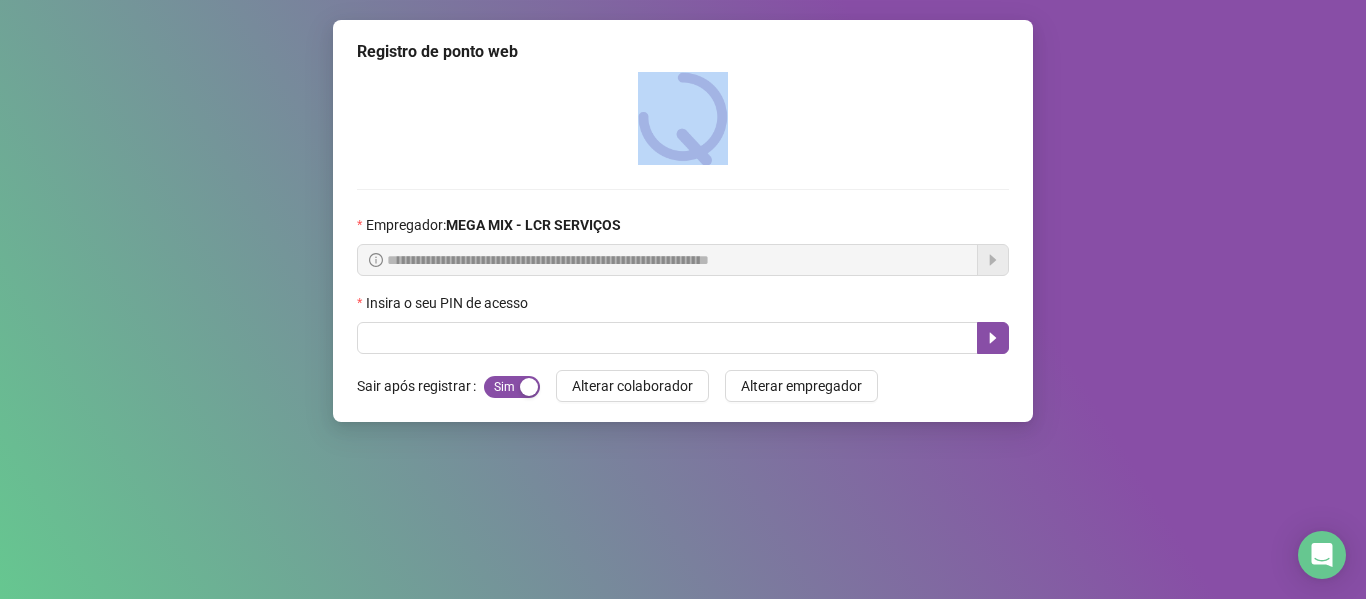 click at bounding box center [683, 118] 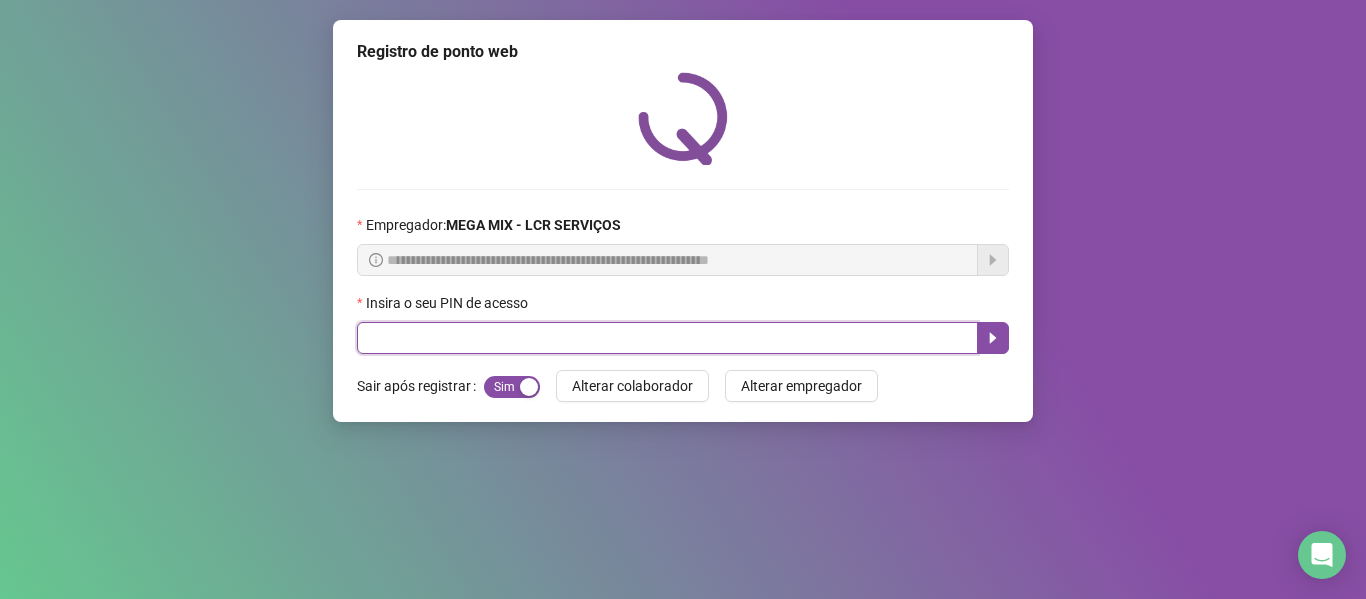 click at bounding box center (667, 338) 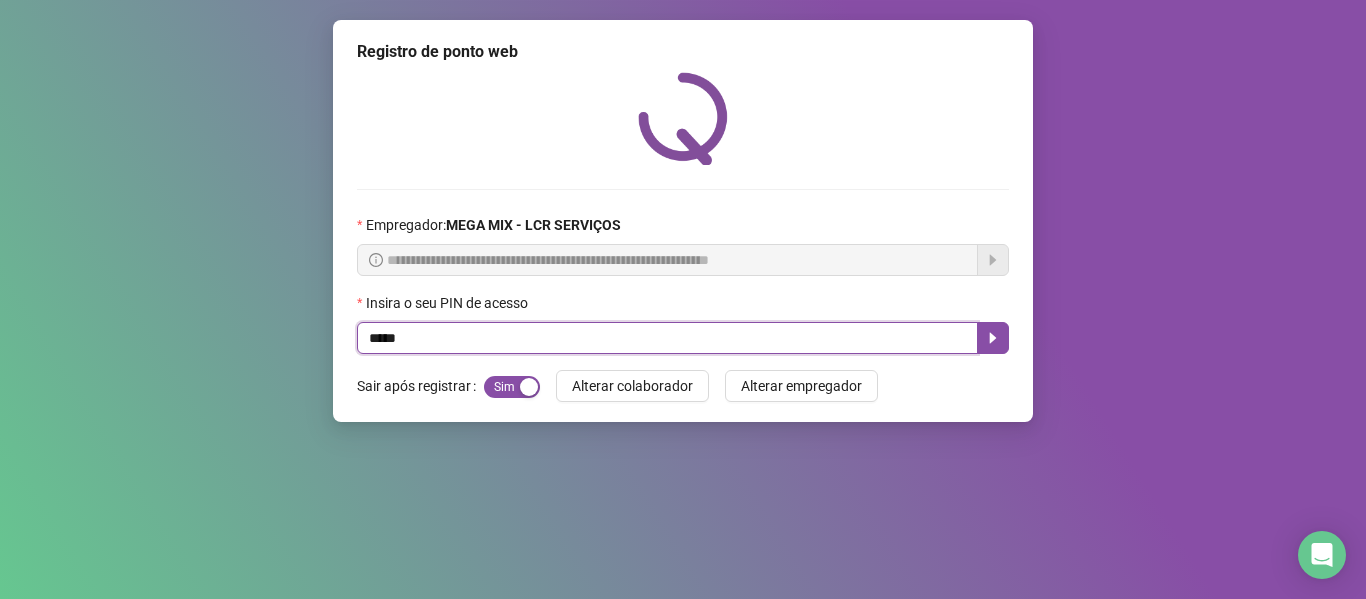 type on "*****" 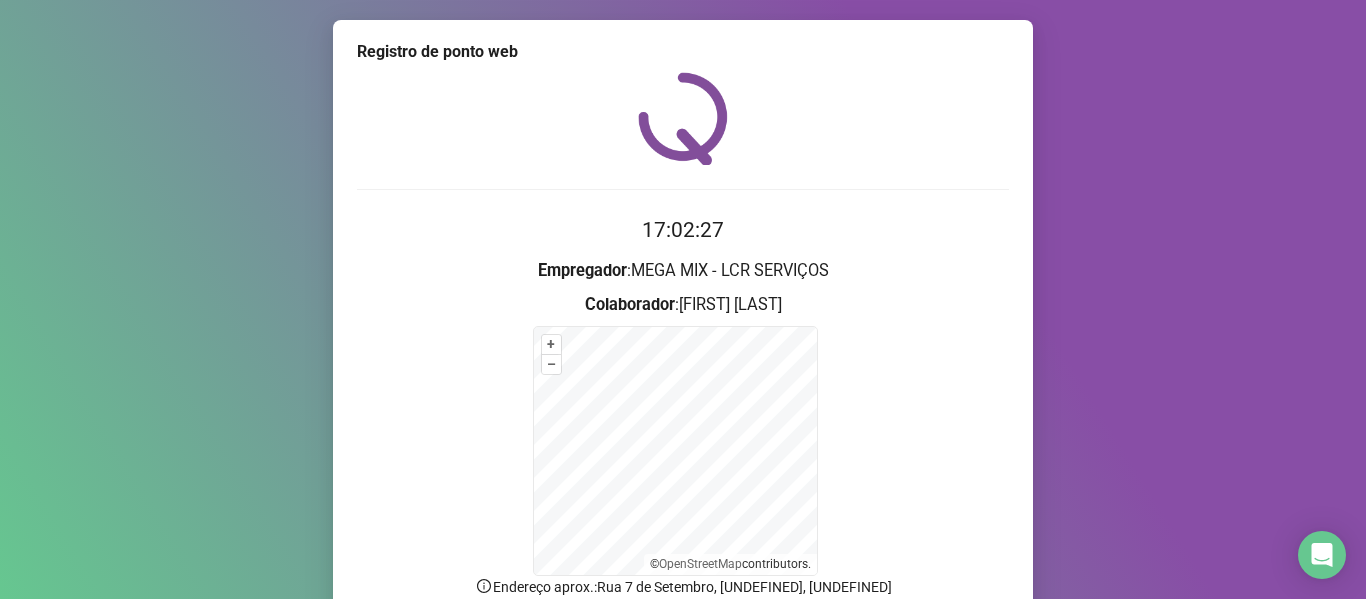 scroll, scrollTop: 176, scrollLeft: 0, axis: vertical 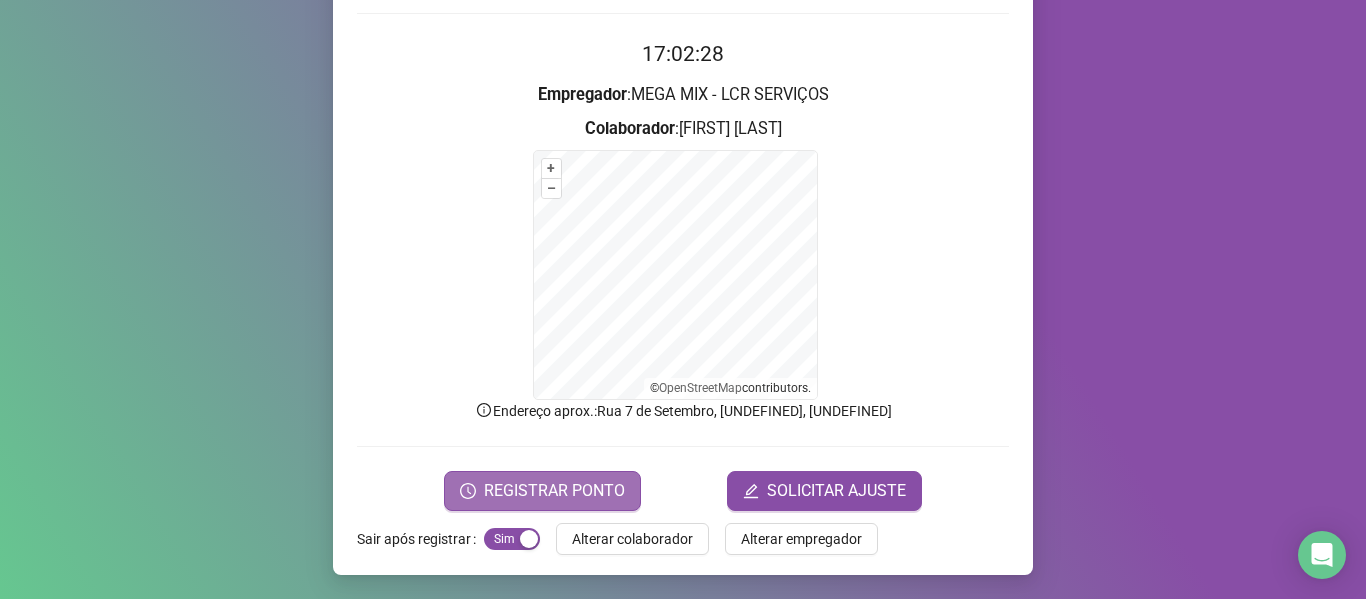 click on "REGISTRAR PONTO" at bounding box center [554, 491] 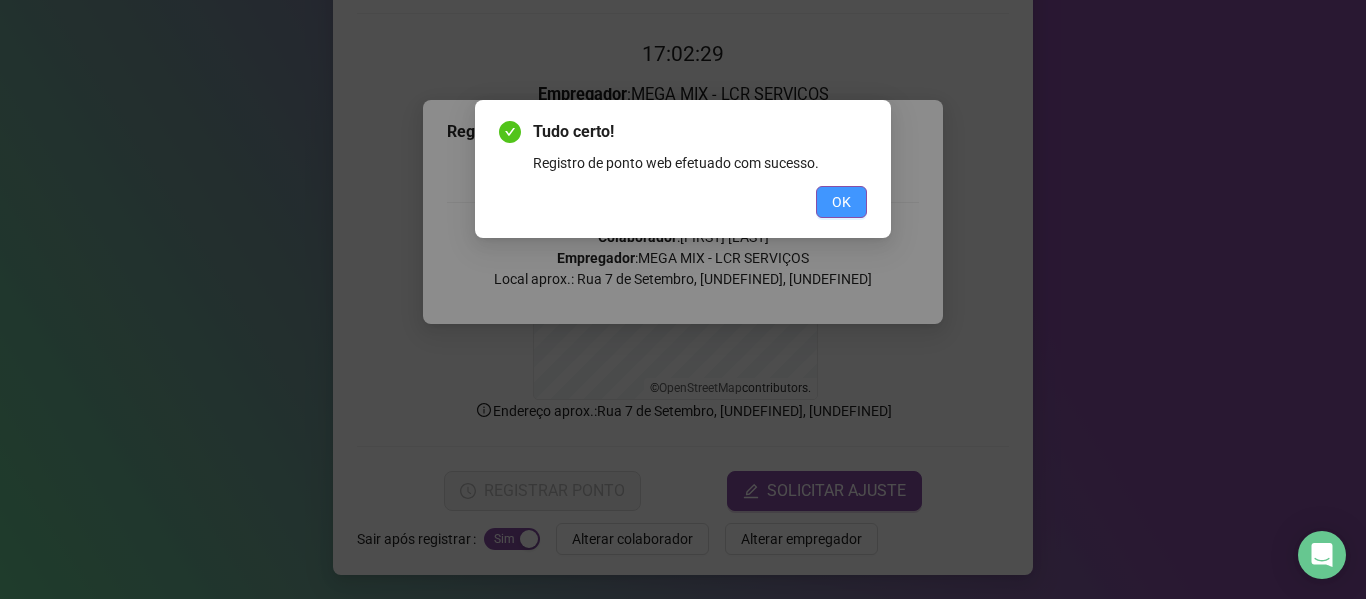 click on "OK" at bounding box center [841, 202] 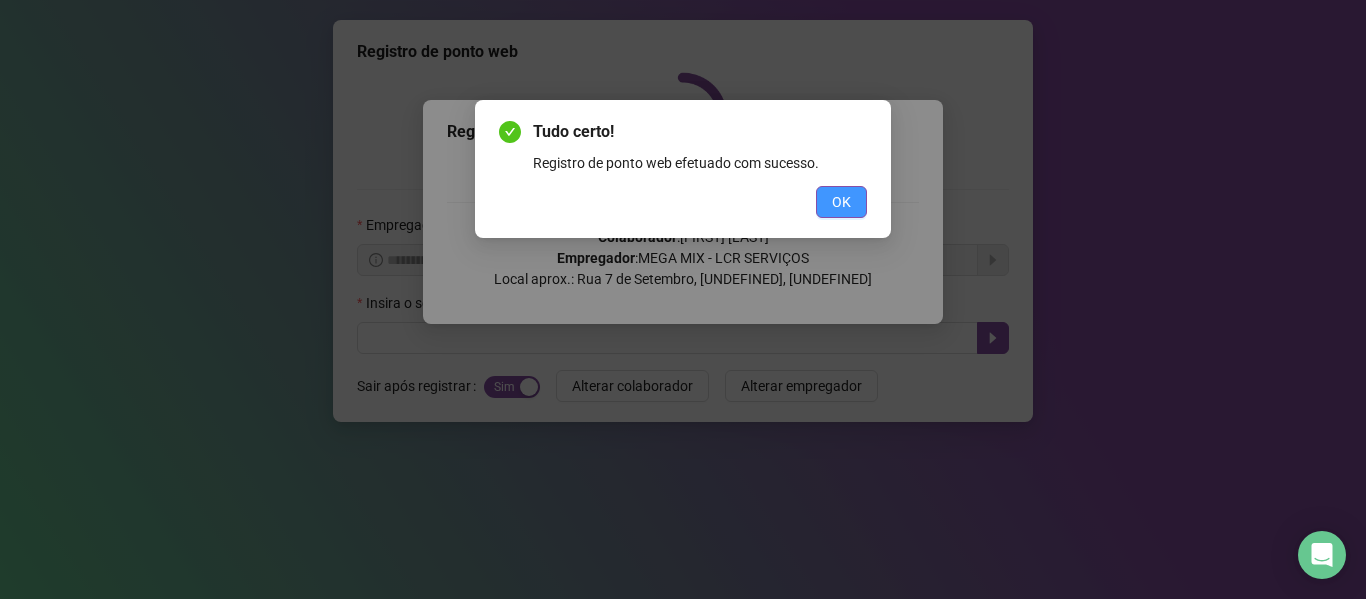scroll, scrollTop: 0, scrollLeft: 0, axis: both 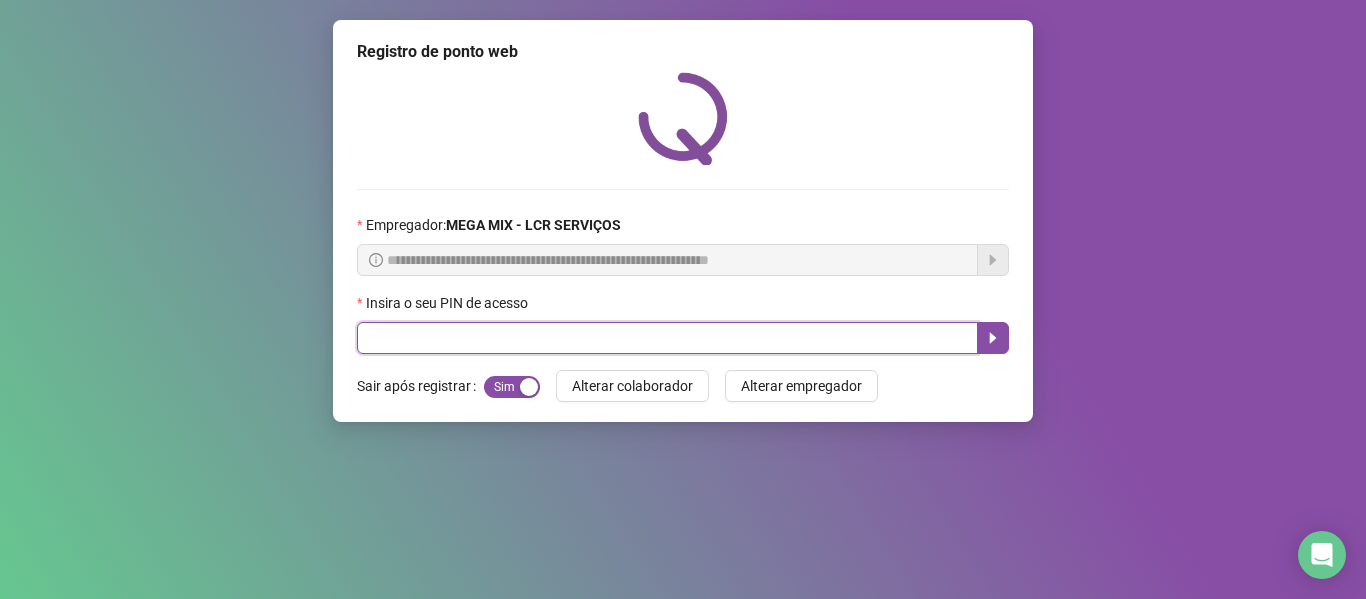 click at bounding box center (667, 338) 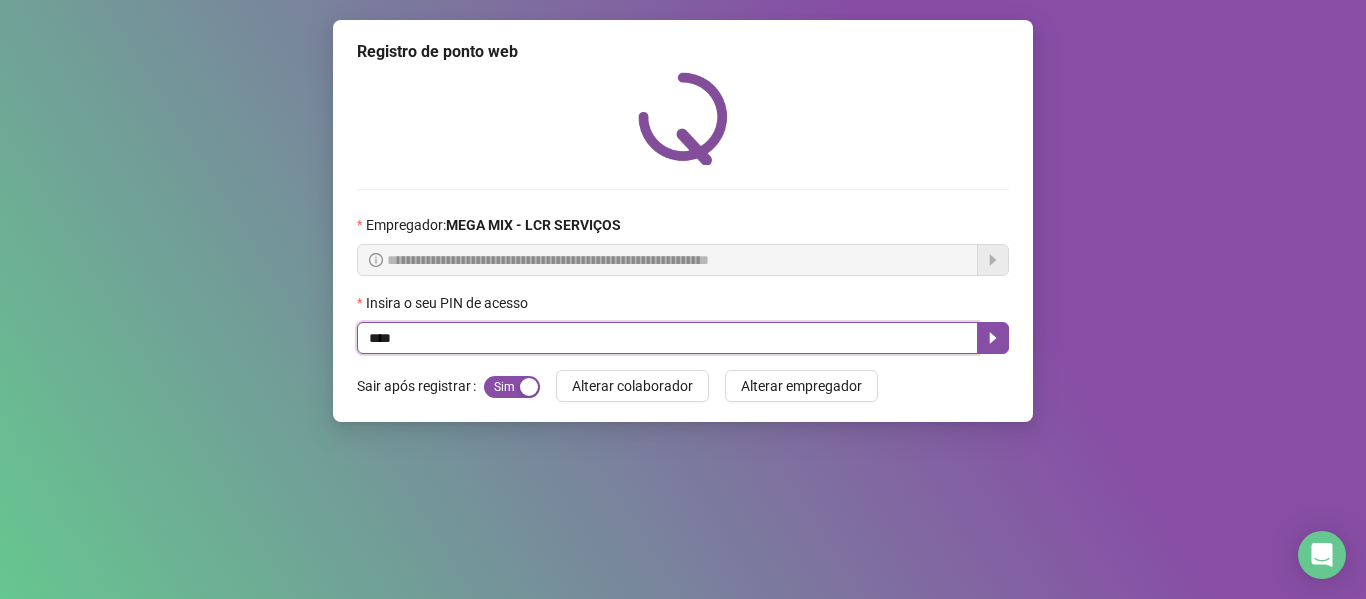 type on "****" 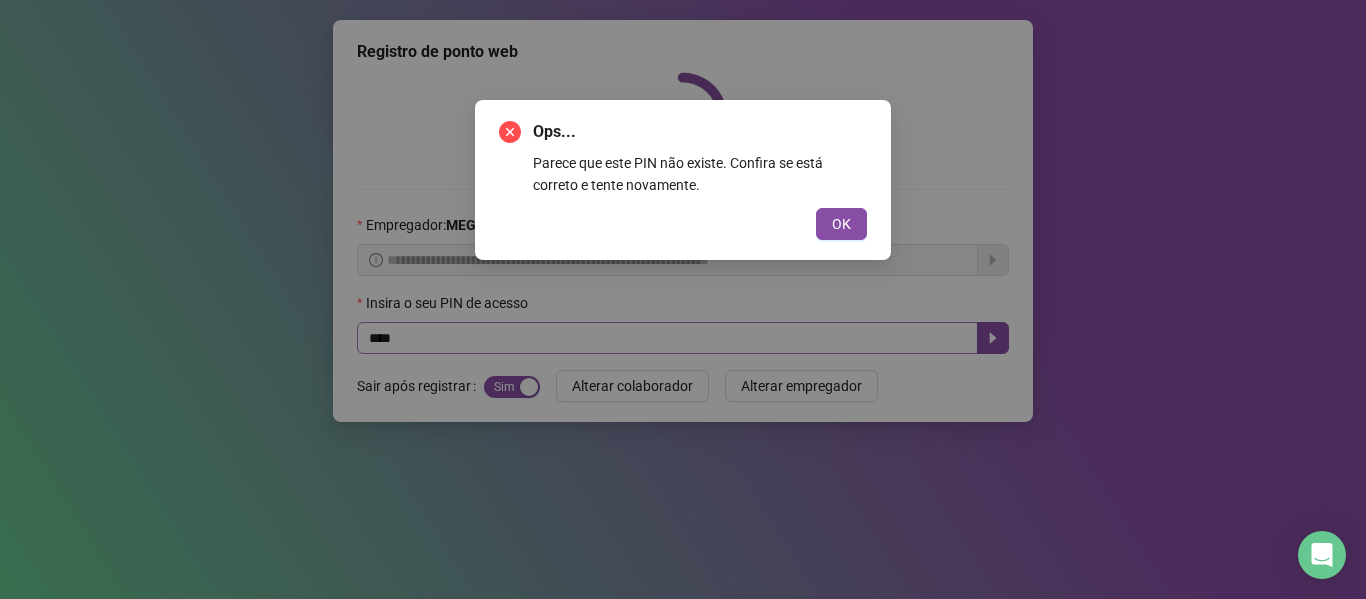 type 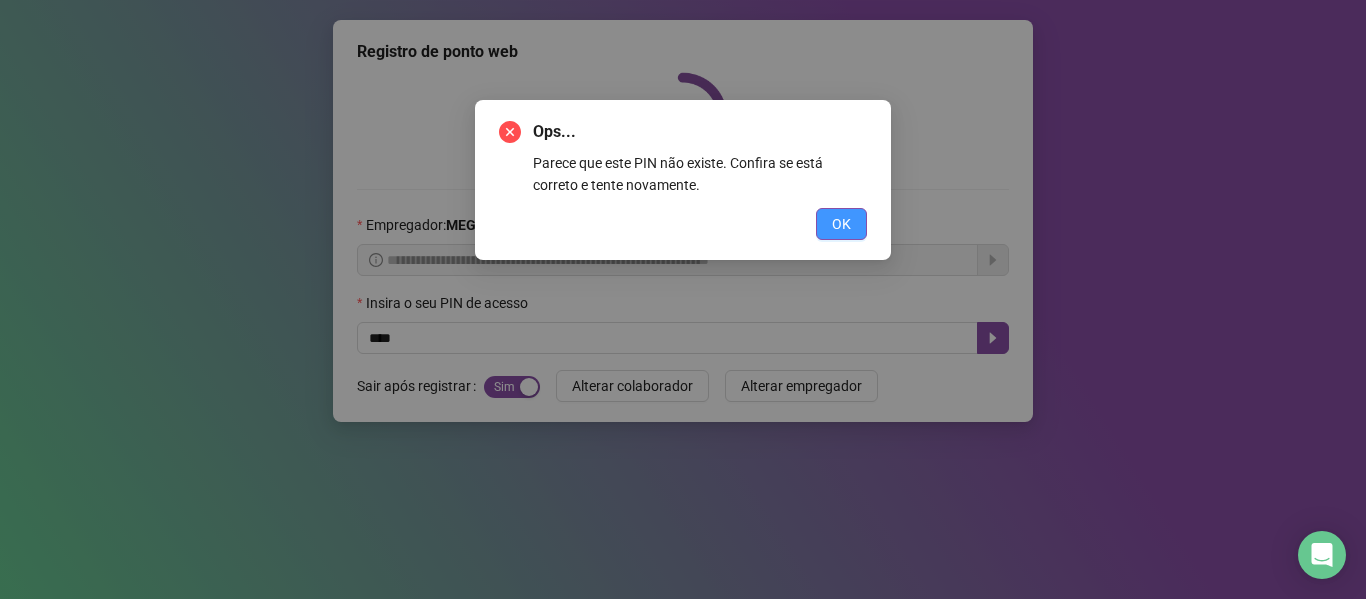 click on "OK" at bounding box center (841, 224) 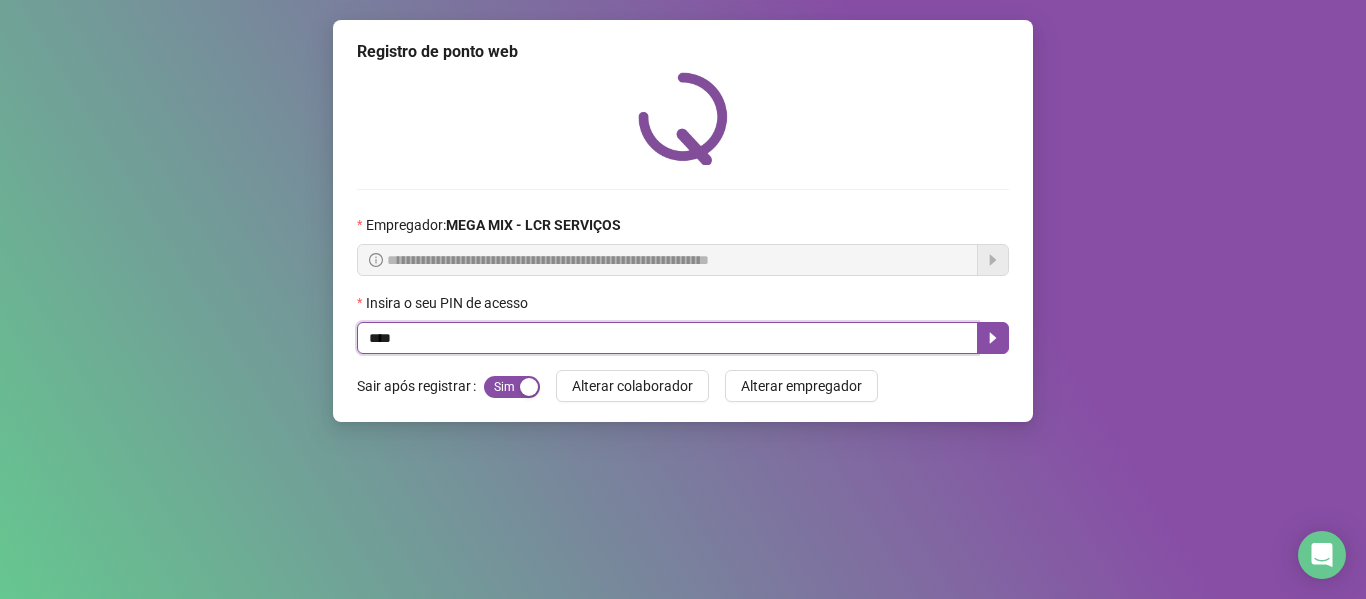 click on "****" at bounding box center [667, 338] 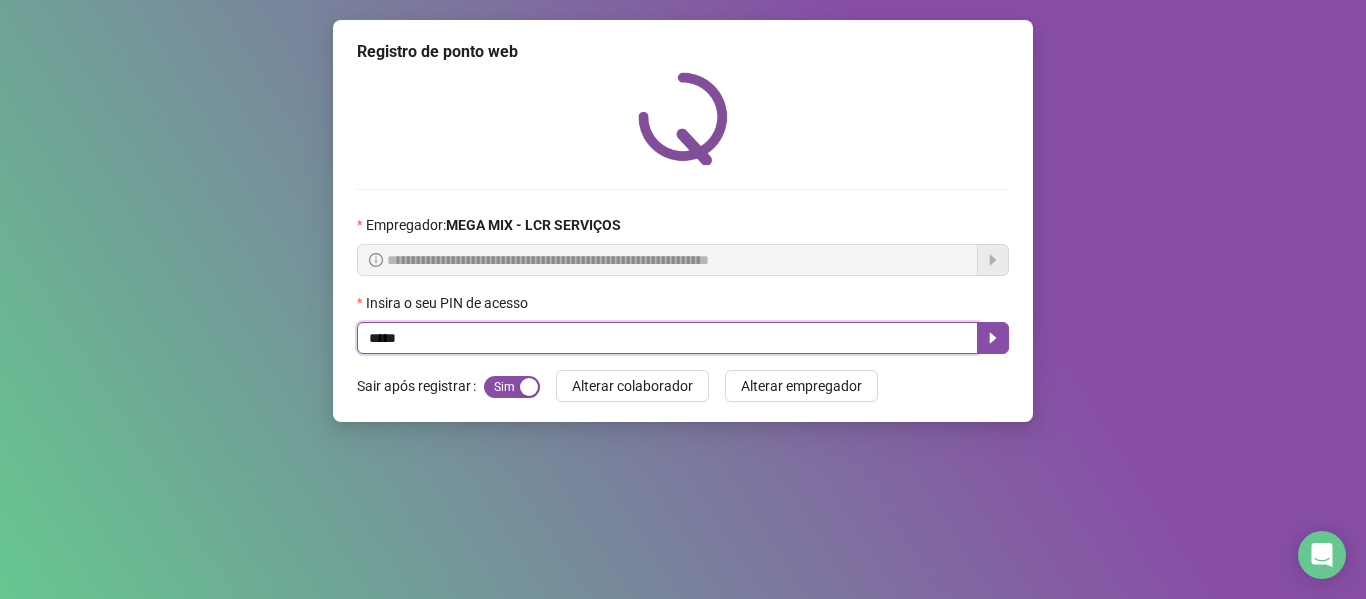 type on "*****" 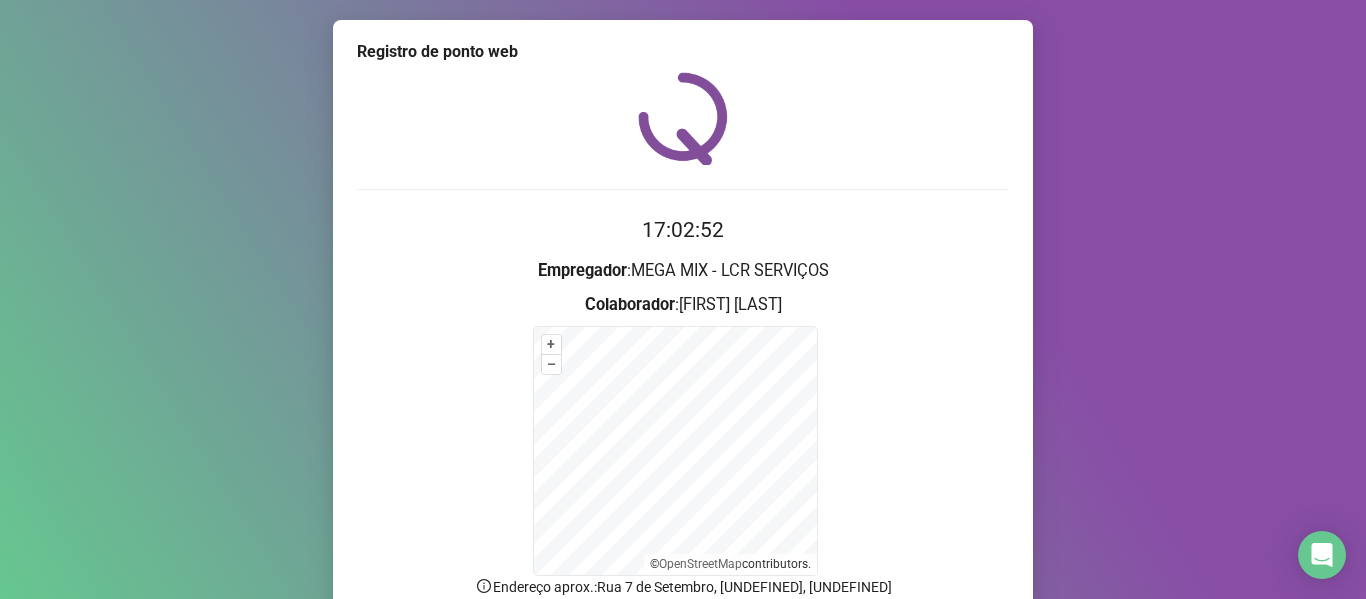 scroll, scrollTop: 176, scrollLeft: 0, axis: vertical 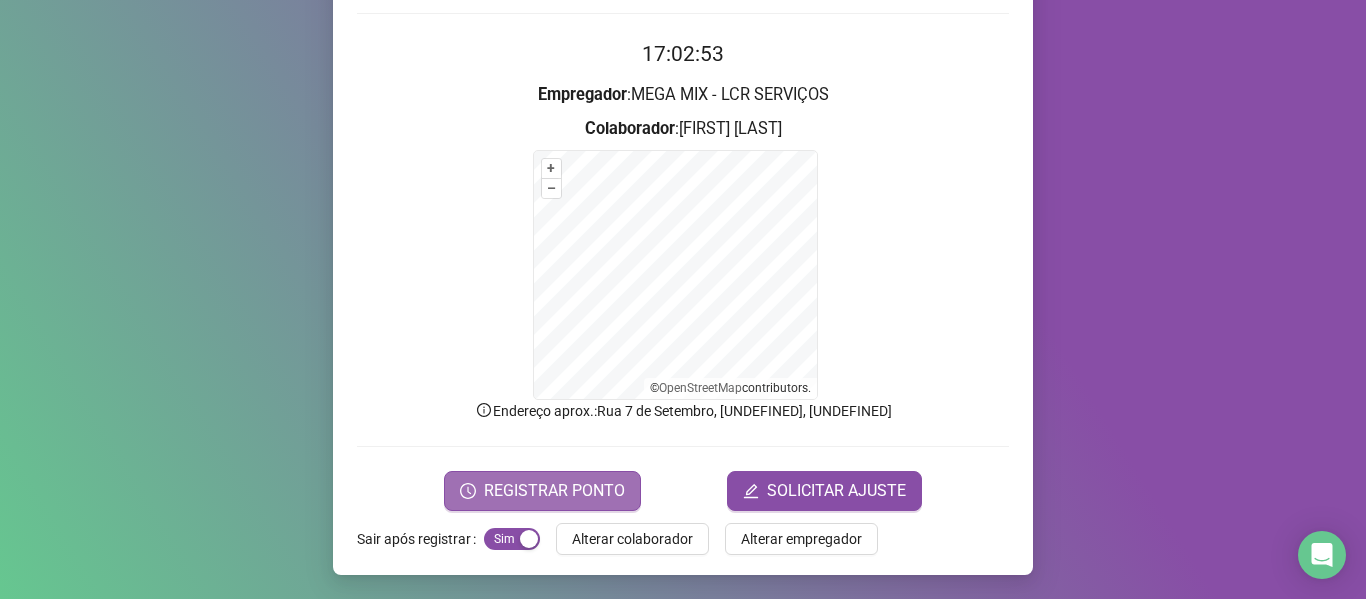 click on "REGISTRAR PONTO" at bounding box center [542, 491] 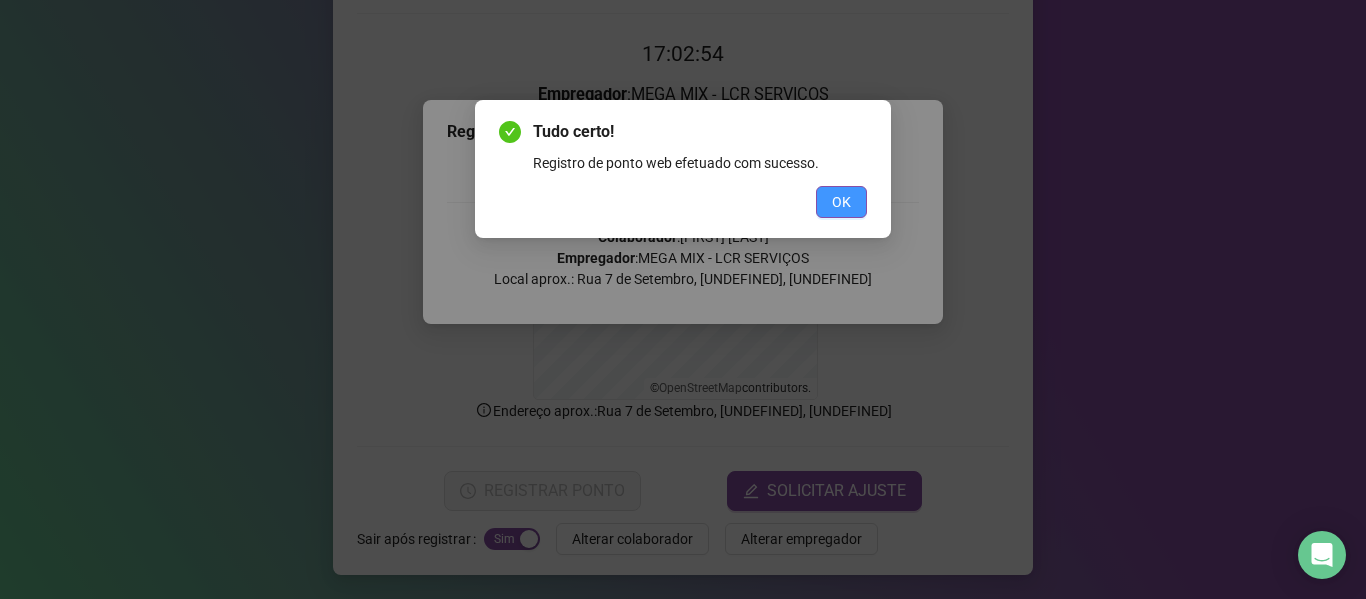 click on "OK" at bounding box center [841, 202] 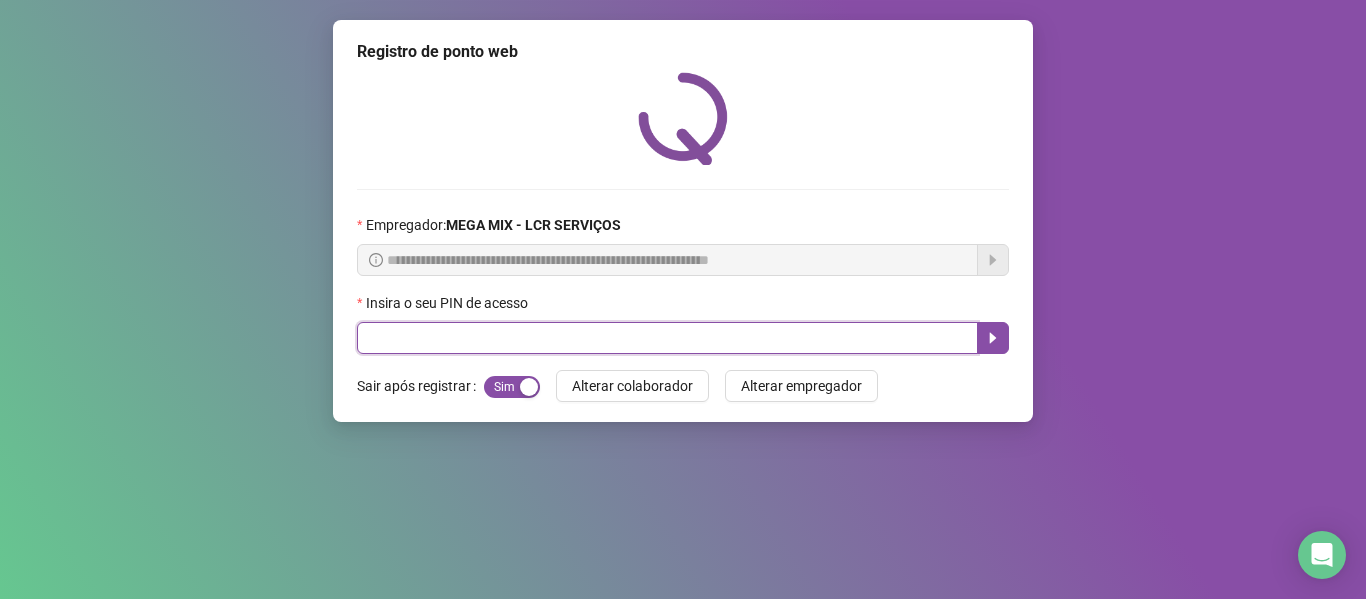 click at bounding box center [667, 338] 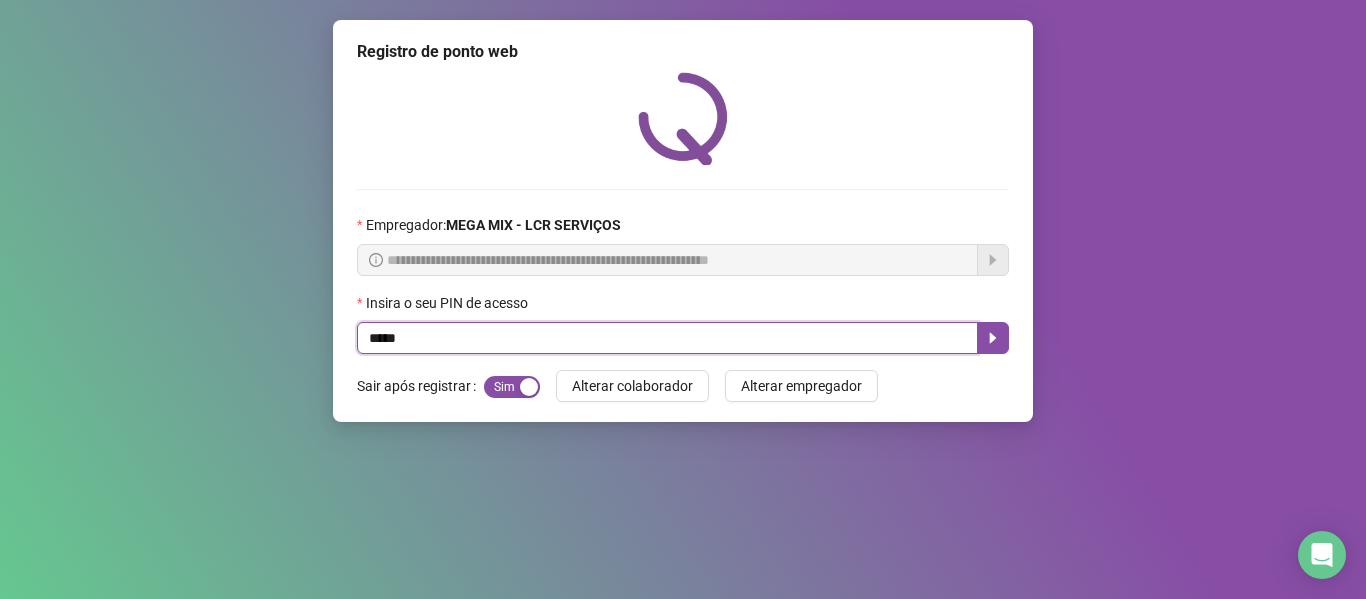 type on "*****" 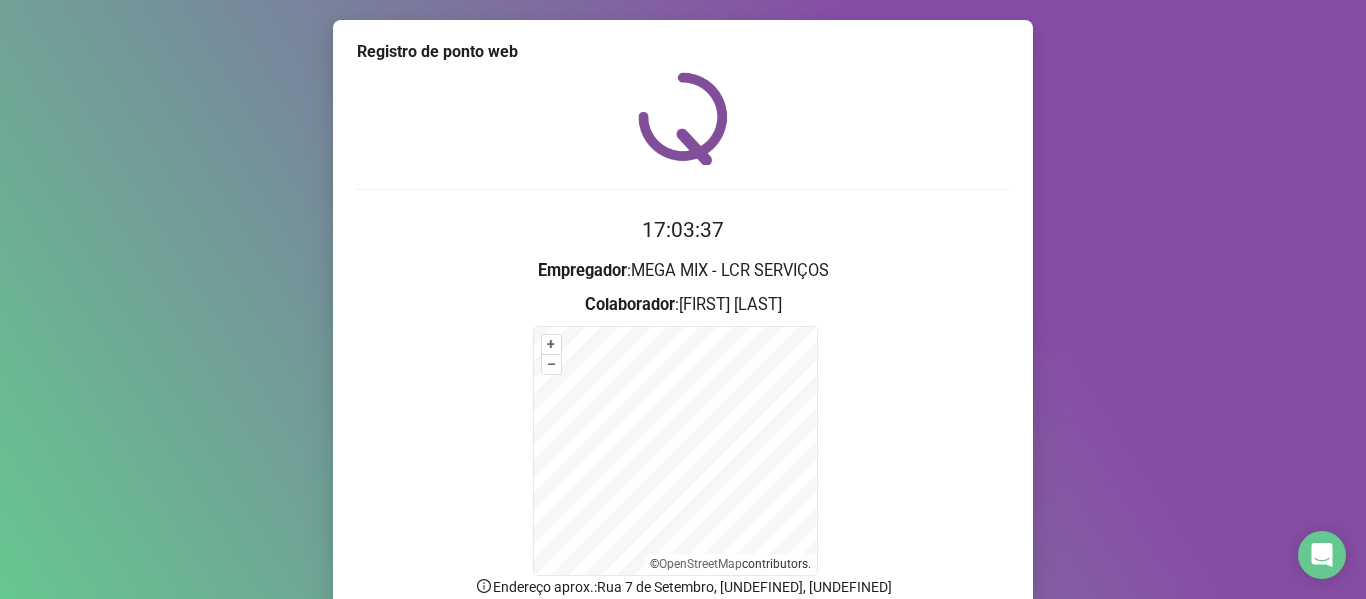 scroll, scrollTop: 176, scrollLeft: 0, axis: vertical 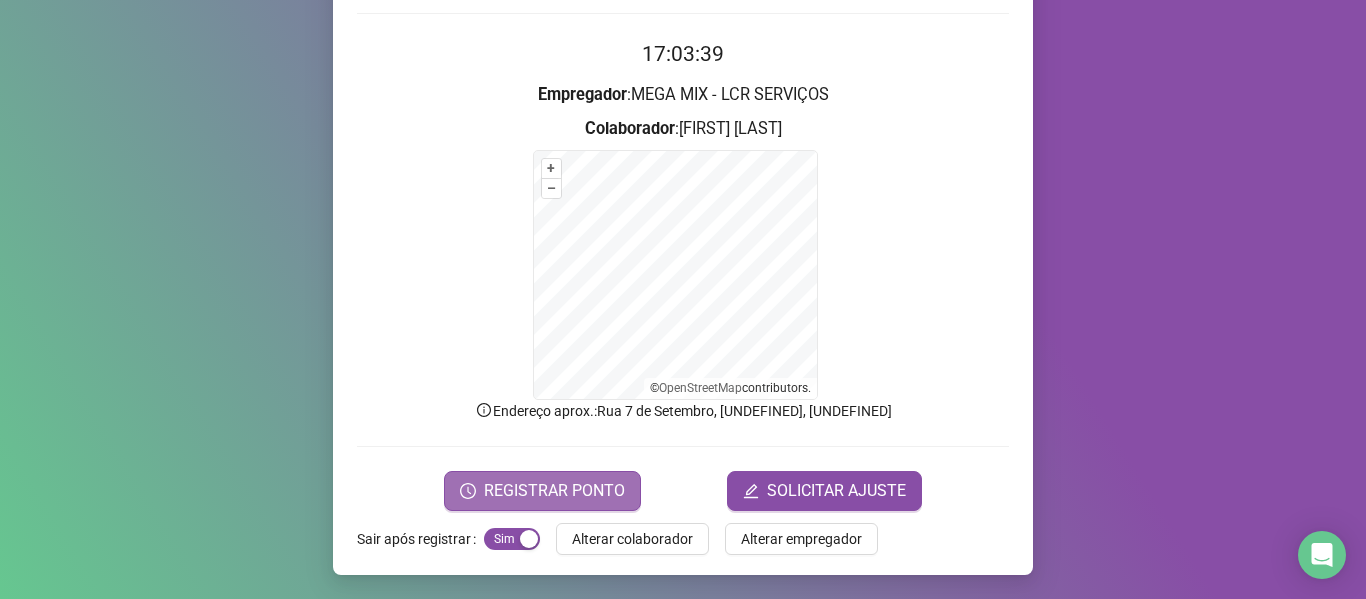 click on "REGISTRAR PONTO" at bounding box center [554, 491] 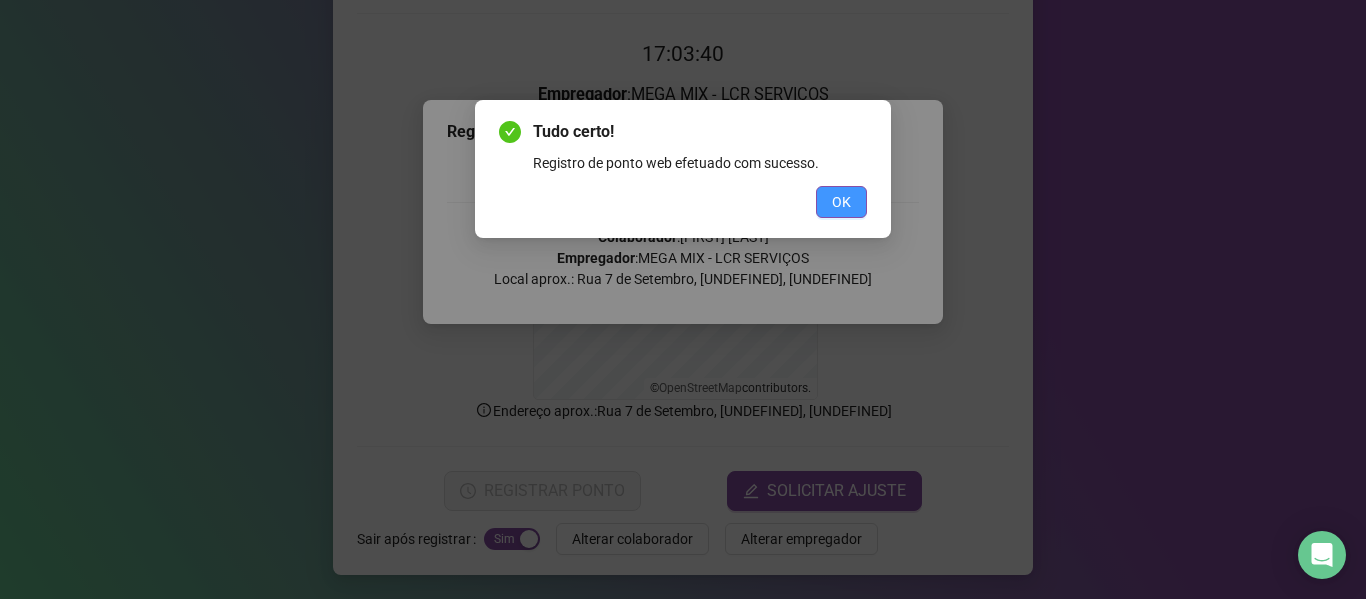 click on "OK" at bounding box center (841, 202) 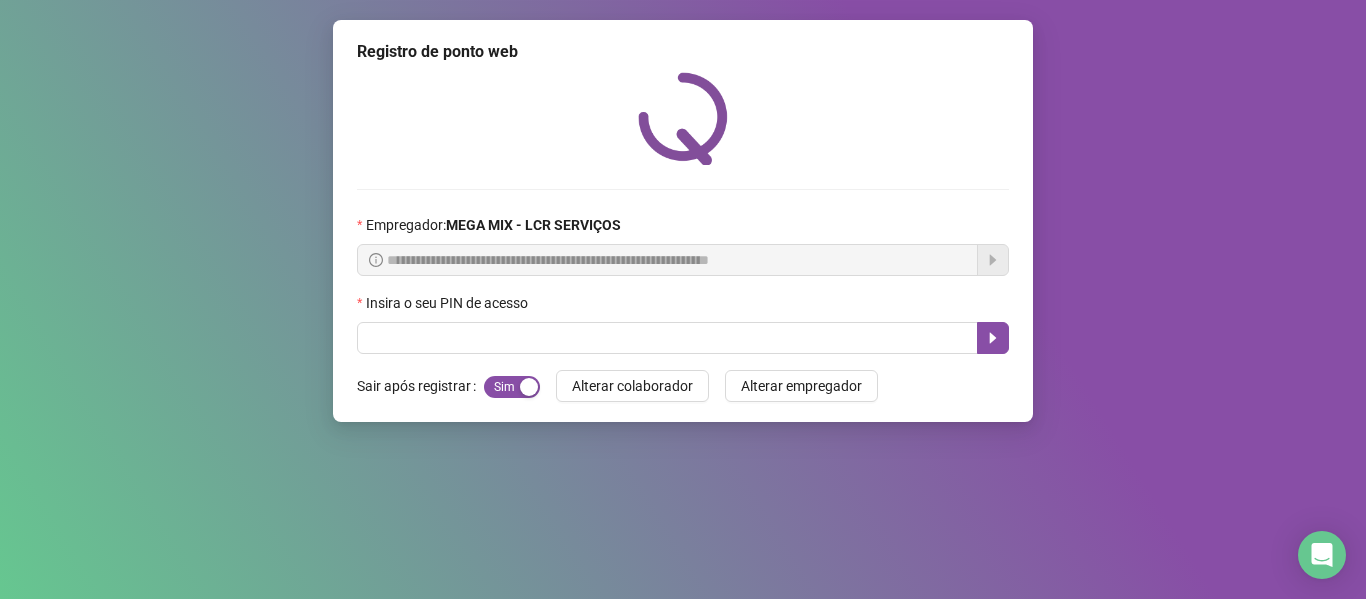 scroll, scrollTop: 0, scrollLeft: 0, axis: both 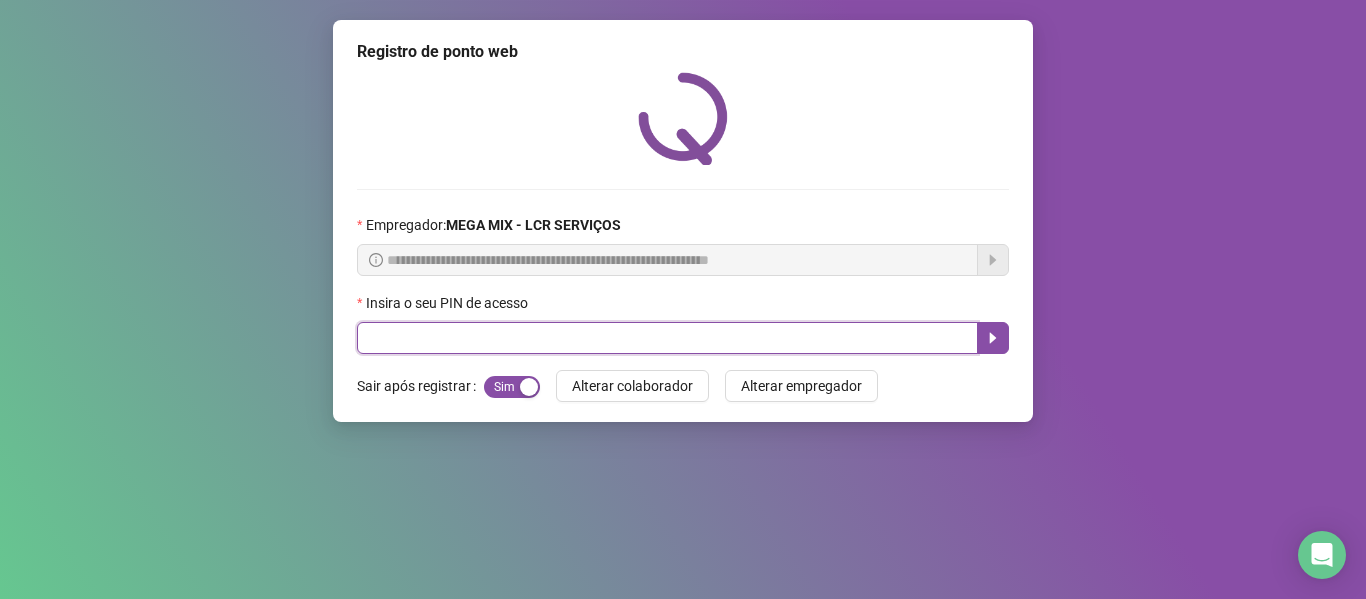 click at bounding box center [667, 338] 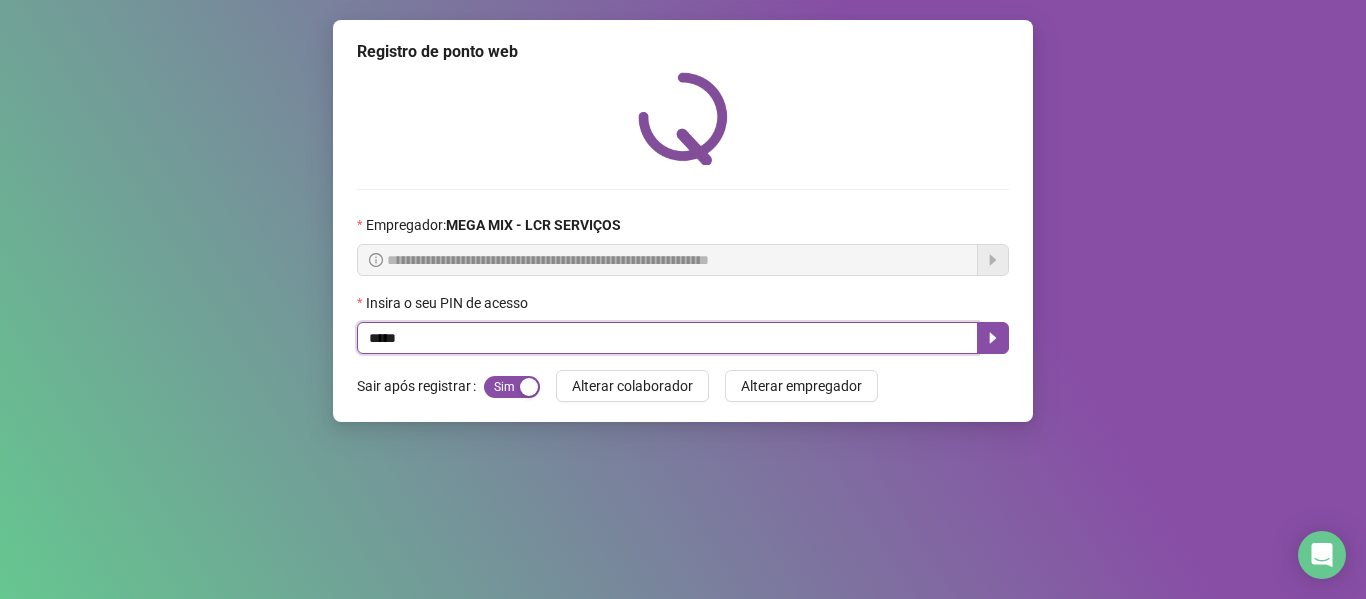type on "*****" 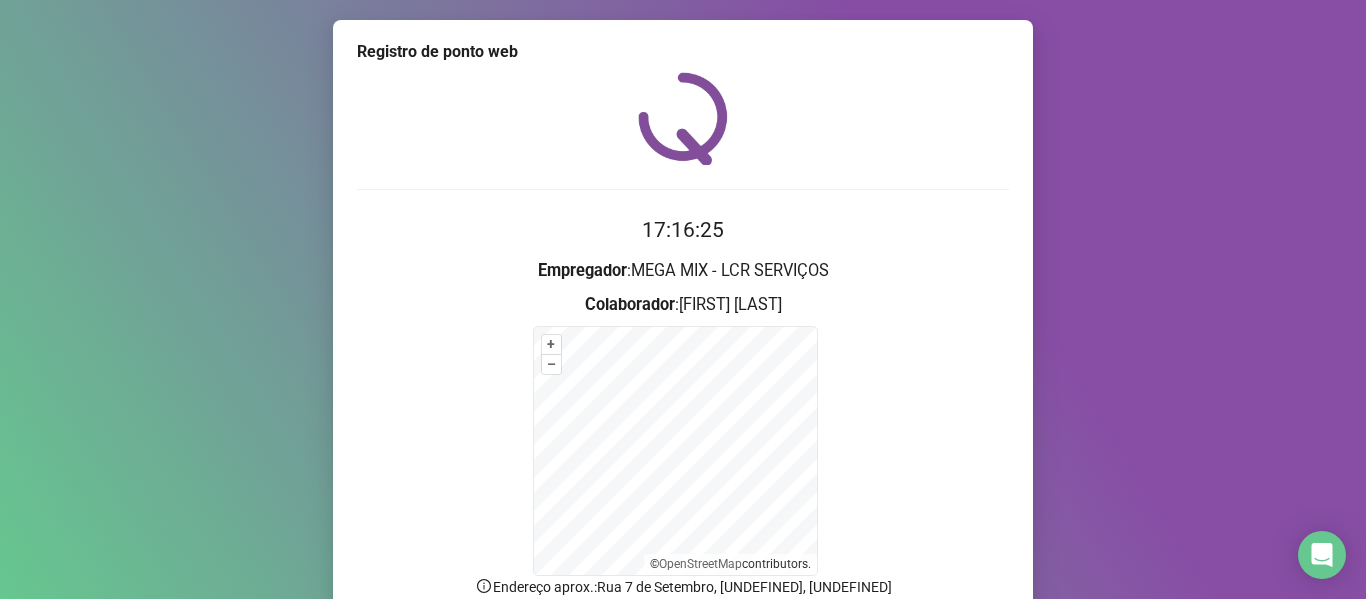 scroll, scrollTop: 176, scrollLeft: 0, axis: vertical 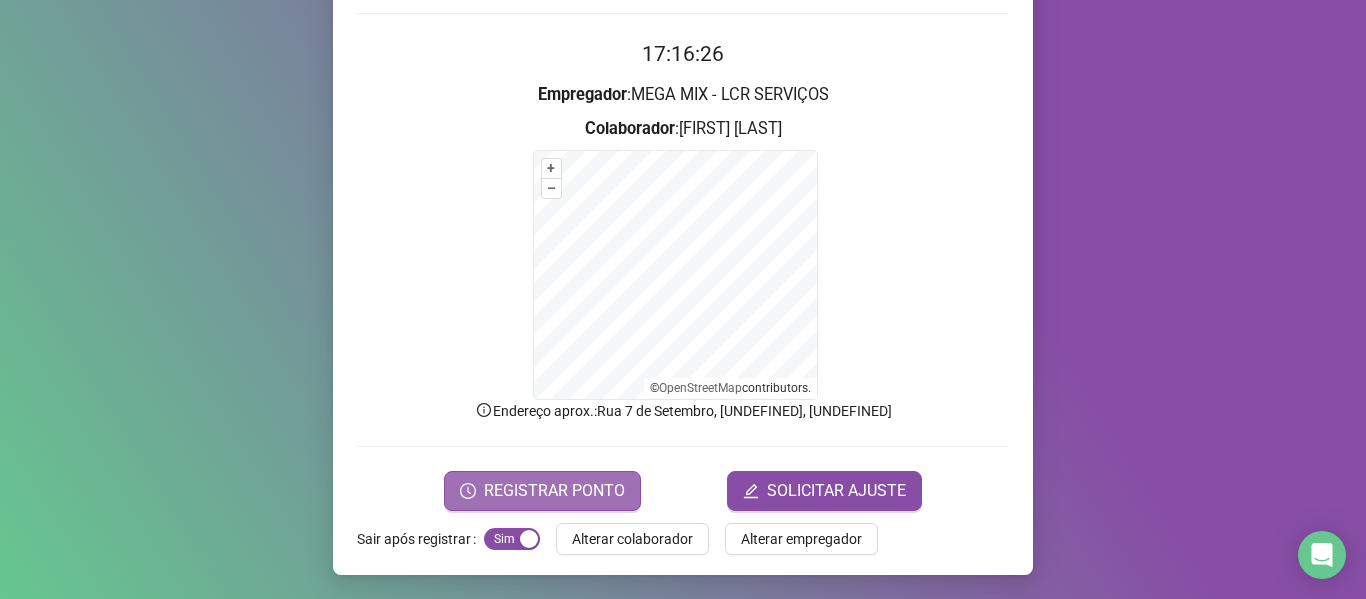 click on "REGISTRAR PONTO" at bounding box center (554, 491) 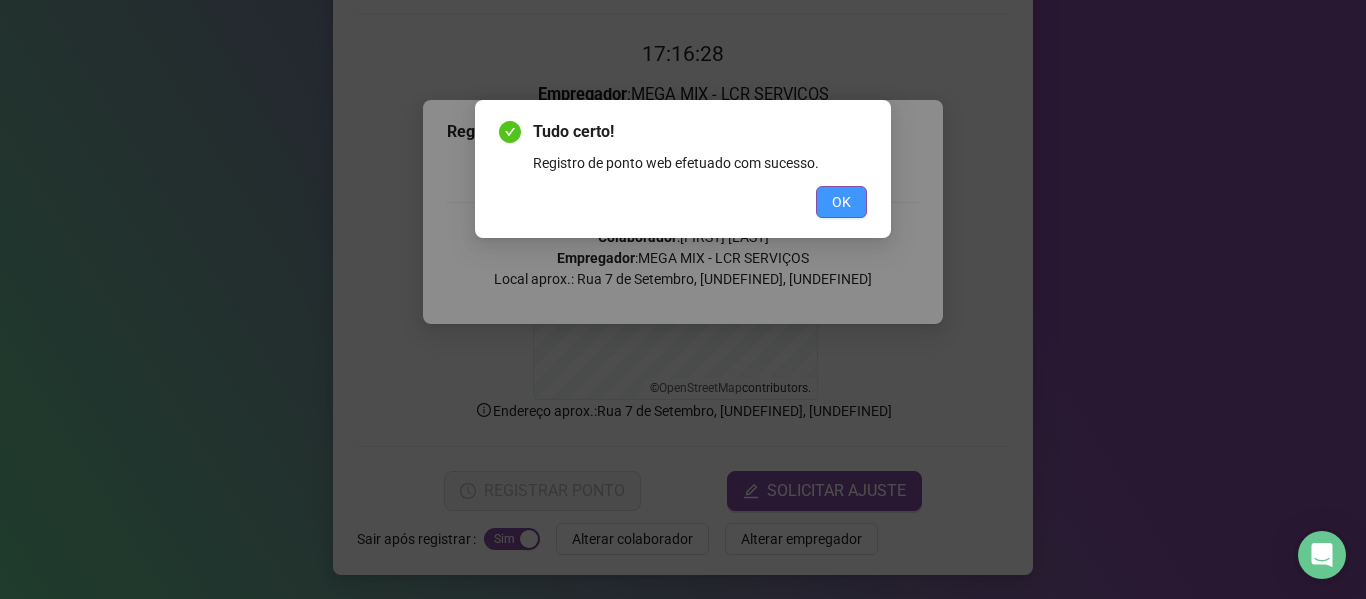 click on "OK" at bounding box center (841, 202) 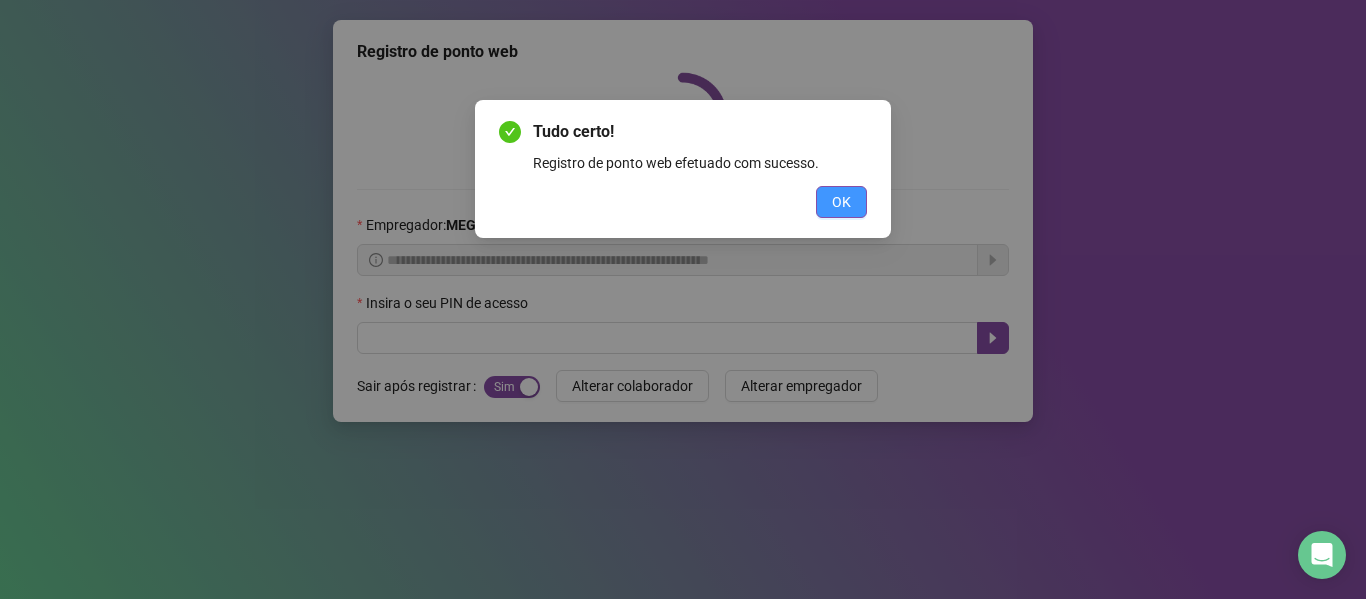 scroll, scrollTop: 0, scrollLeft: 0, axis: both 